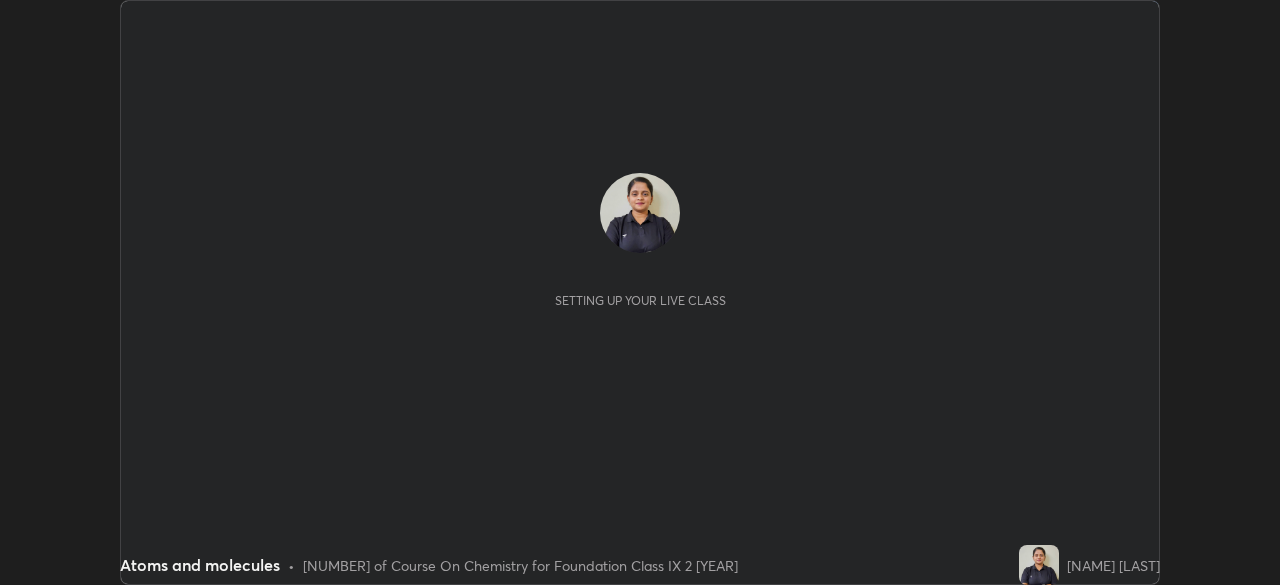 scroll, scrollTop: 0, scrollLeft: 0, axis: both 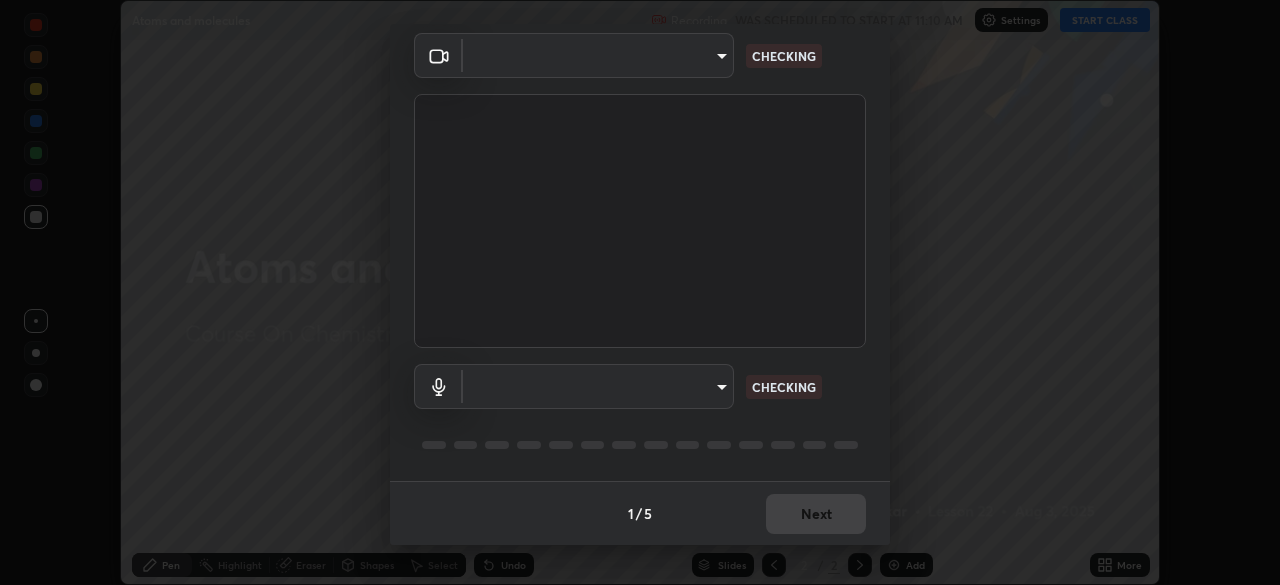 type on "e74ca63ae388f954bfaf6653c56e5440299f2e2585bfa252c10ec08d26b876d3" 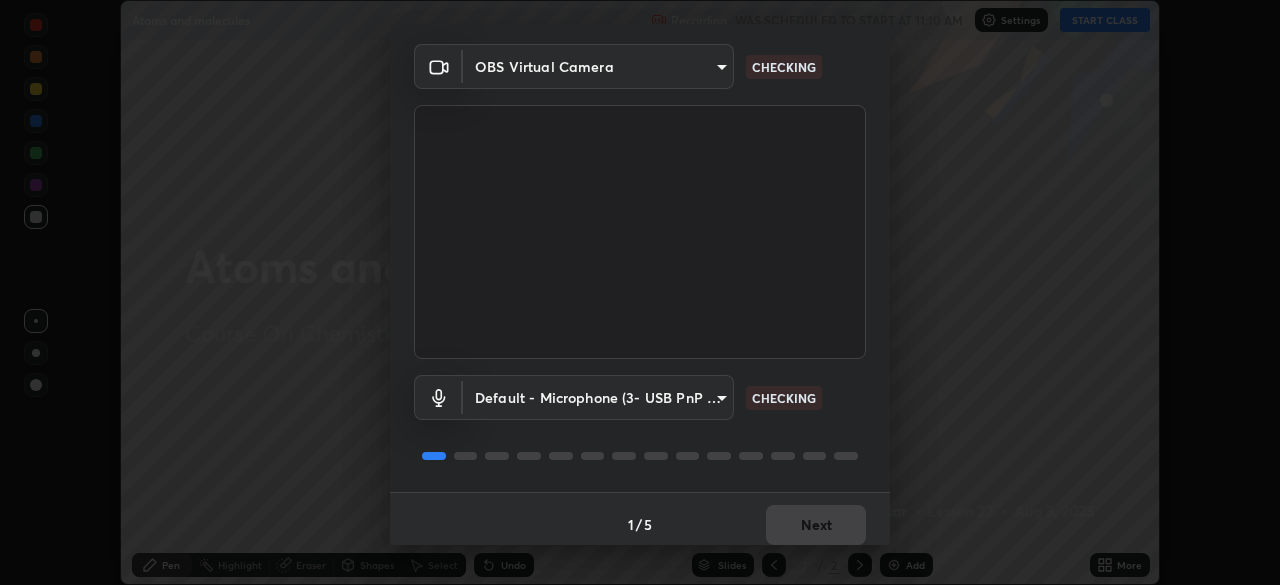 scroll, scrollTop: 71, scrollLeft: 0, axis: vertical 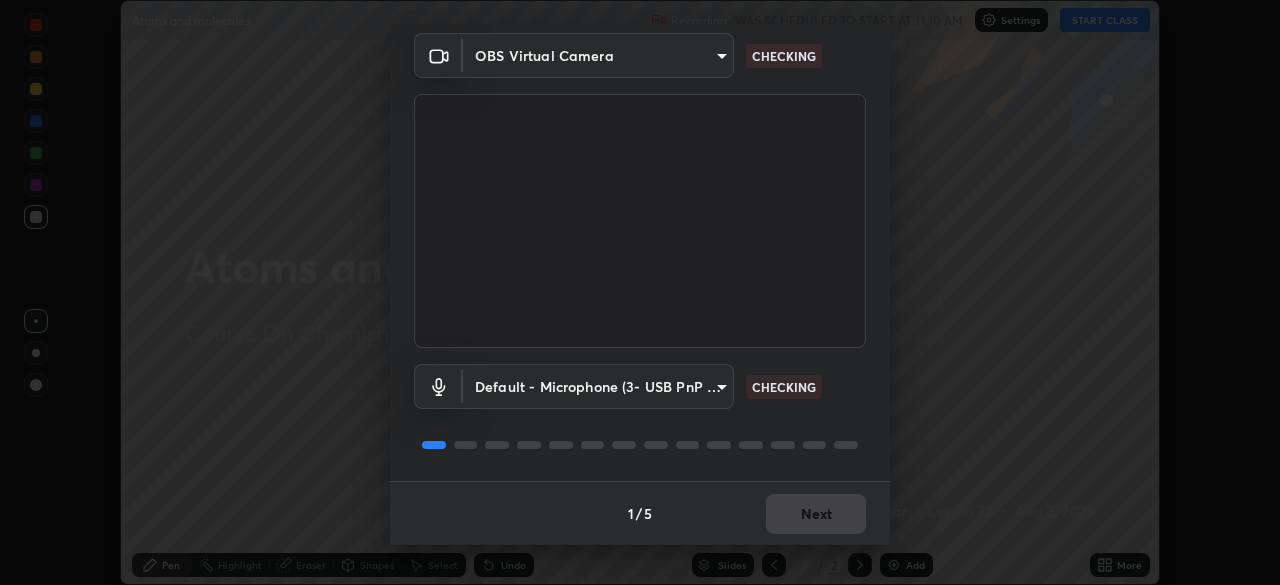 click on "Default - Microphone (3- USB PnP Sound Device) default CHECKING" at bounding box center (640, 386) 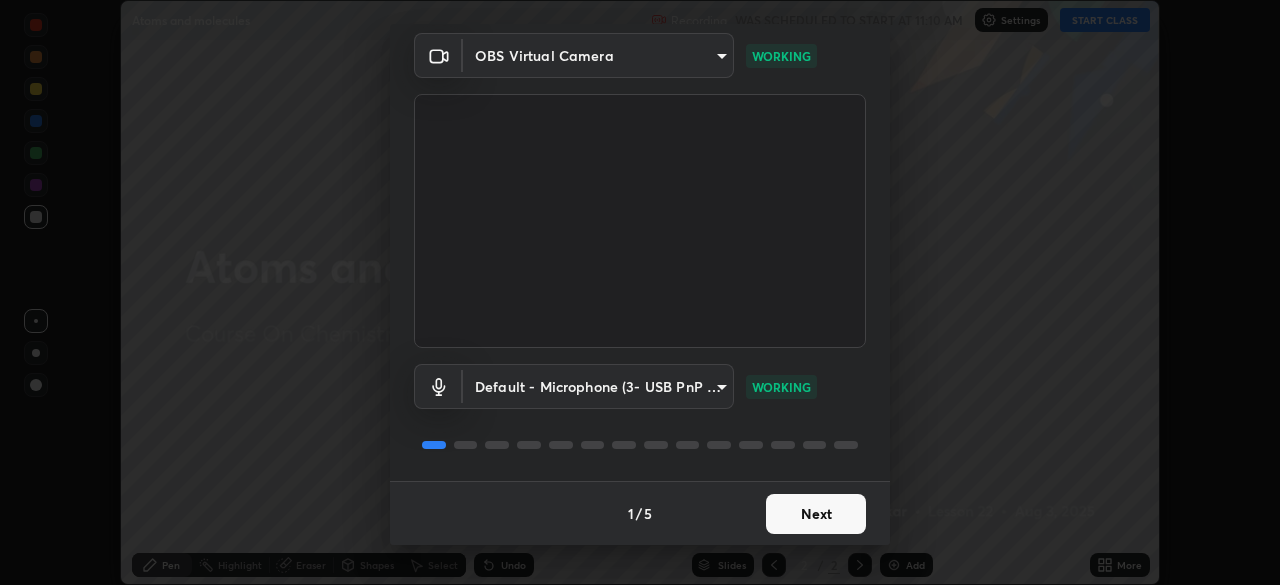 click on "Next" at bounding box center (816, 514) 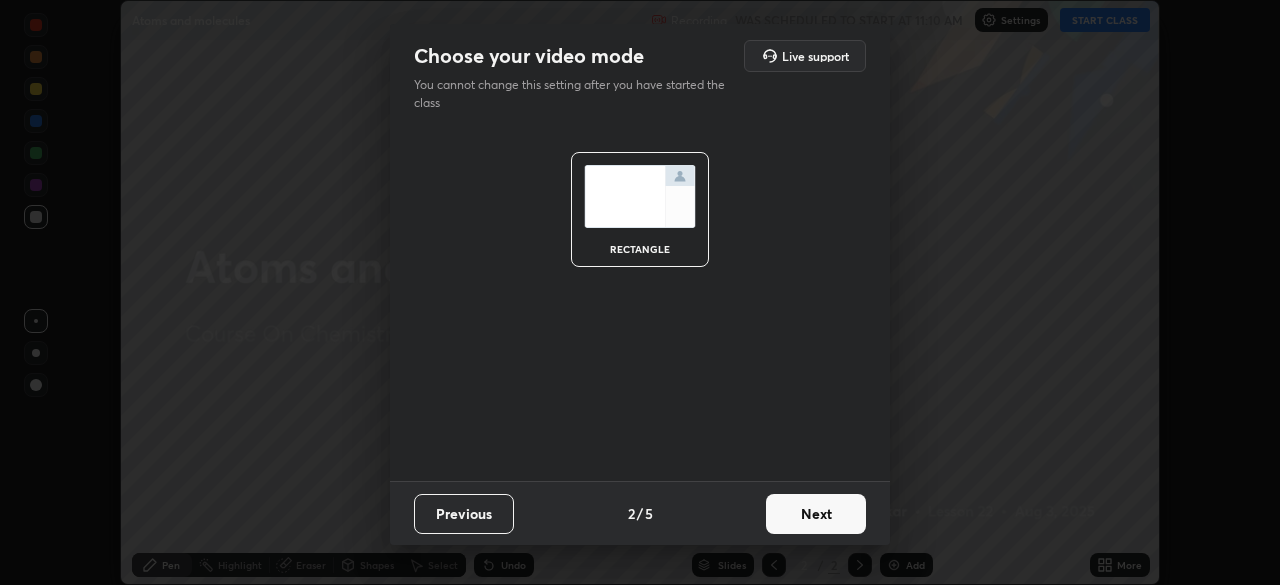 click on "Next" at bounding box center (816, 514) 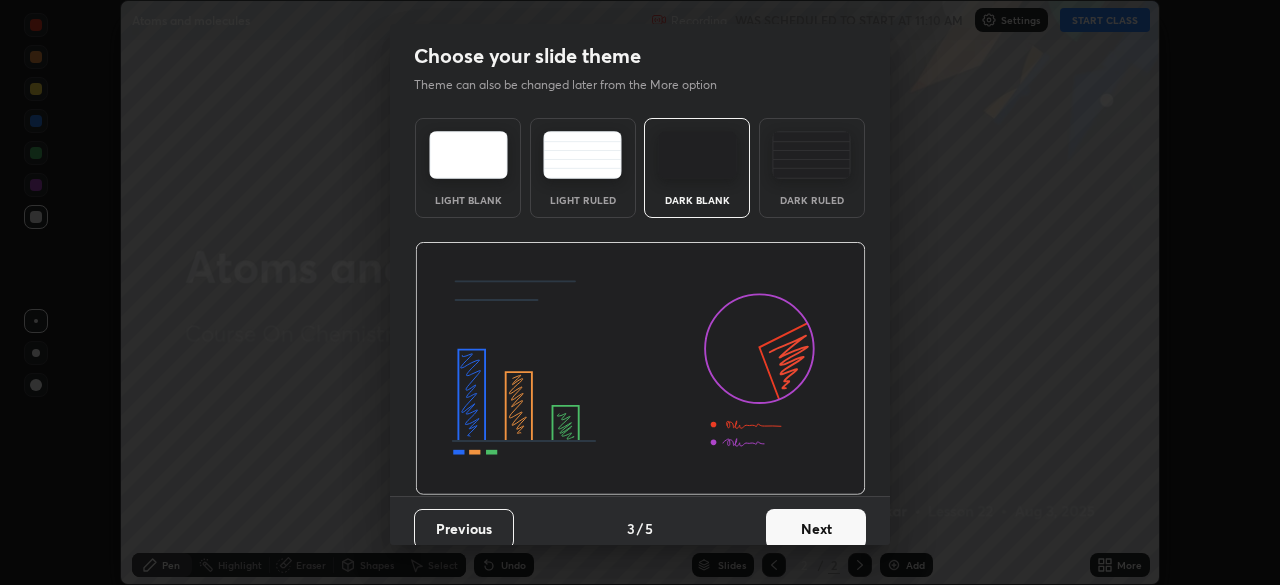 click on "Next" at bounding box center (816, 529) 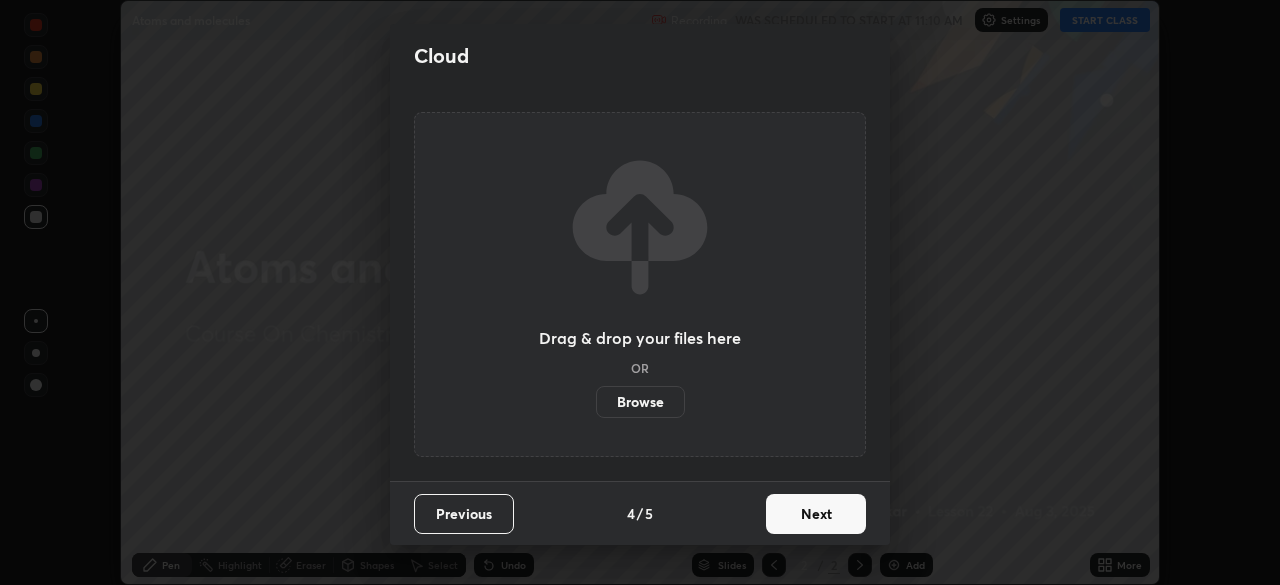 click on "Next" at bounding box center [816, 514] 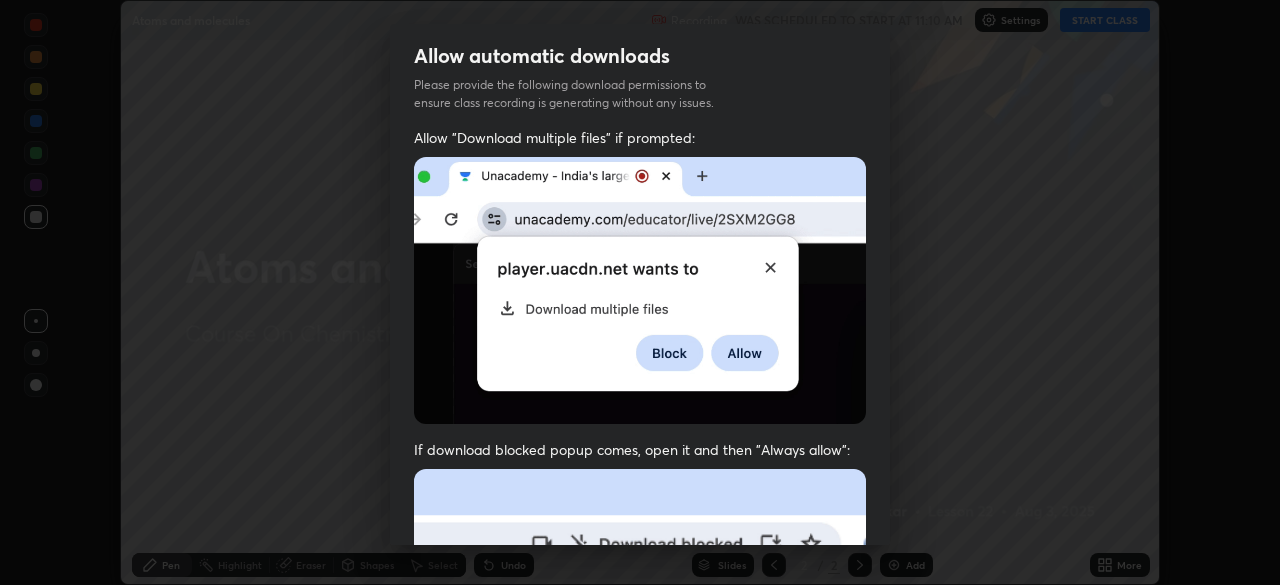 click at bounding box center [640, 687] 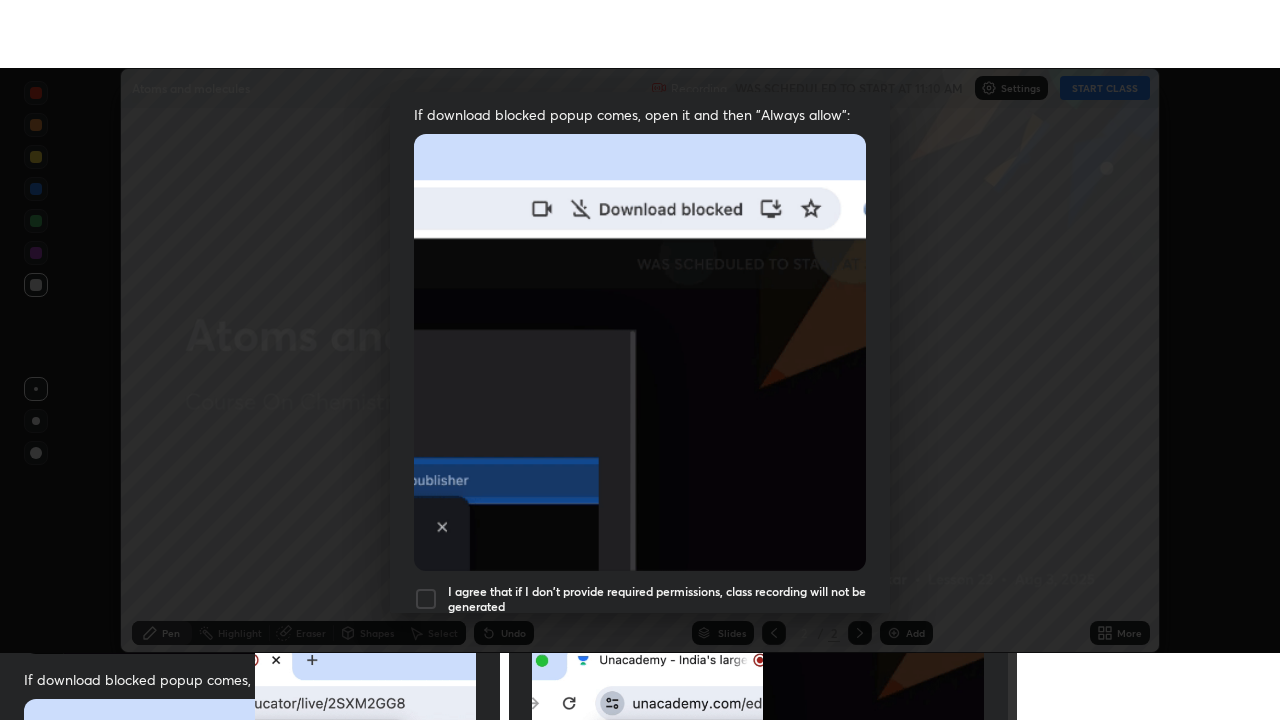 scroll, scrollTop: 479, scrollLeft: 0, axis: vertical 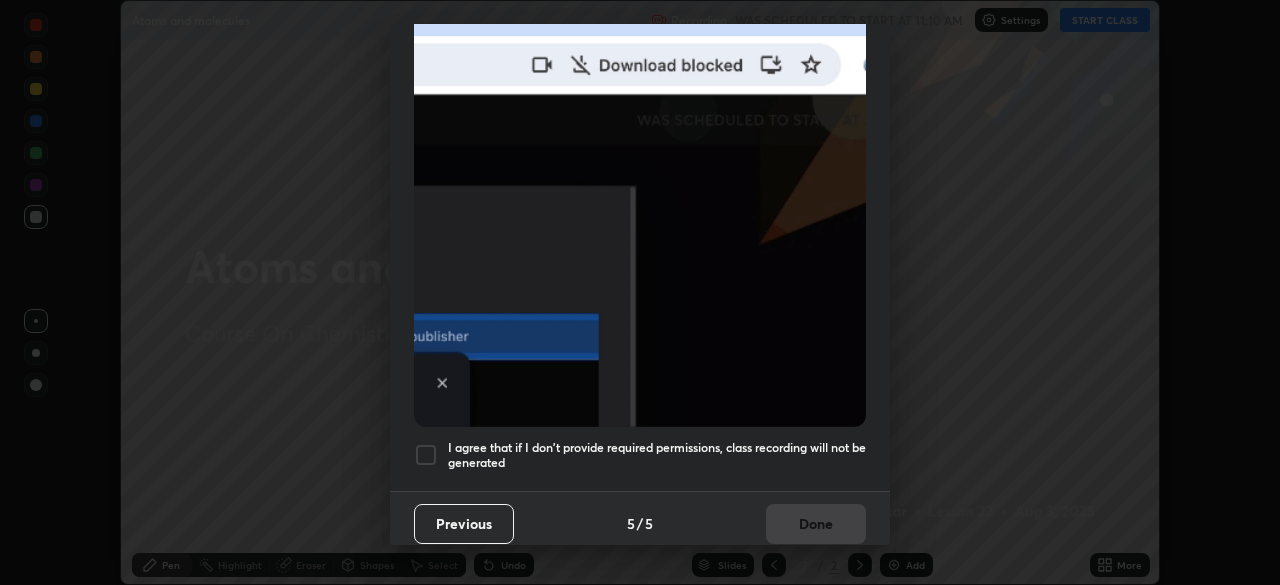 click on "I agree that if I don't provide required permissions, class recording will not be generated" at bounding box center (657, 455) 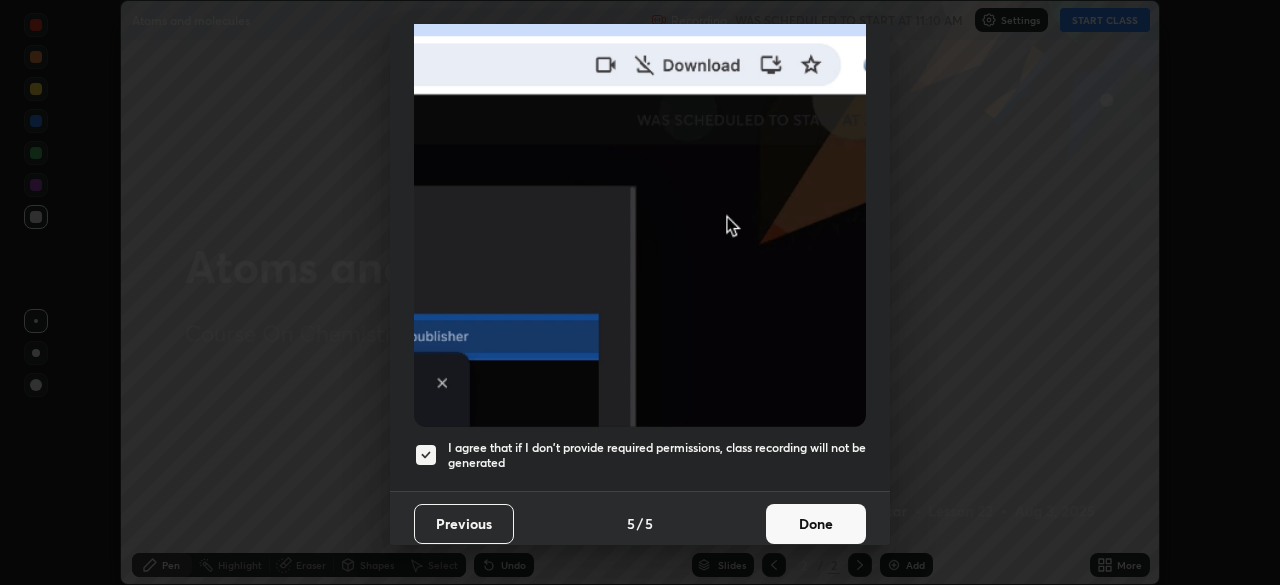 click on "Done" at bounding box center (816, 524) 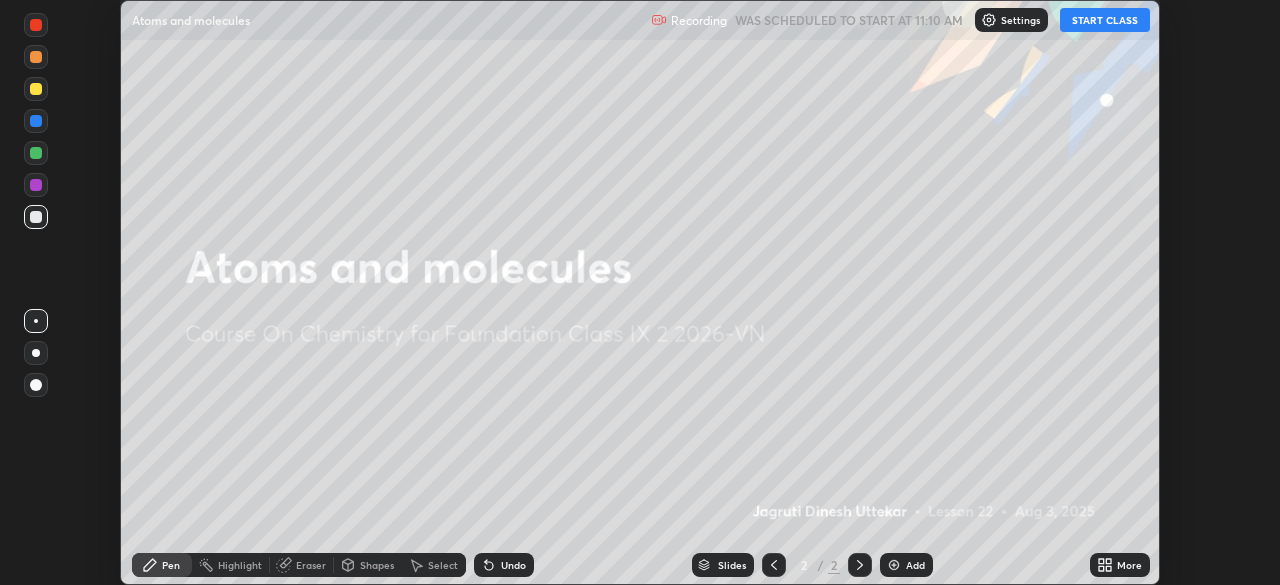 click on "START CLASS" at bounding box center (1105, 20) 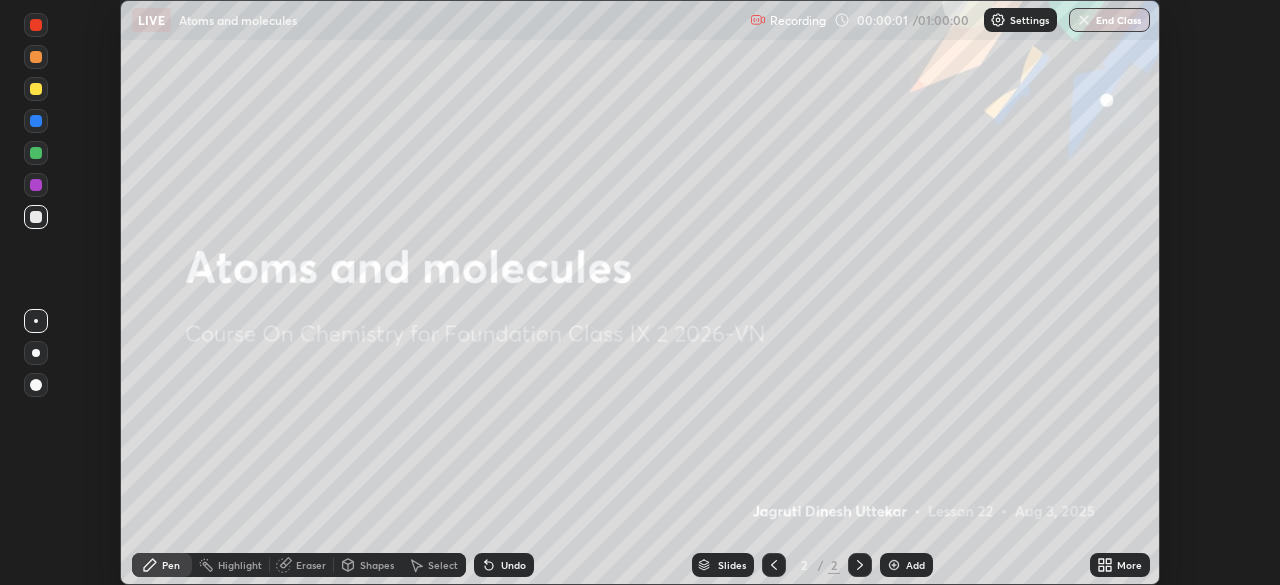 click 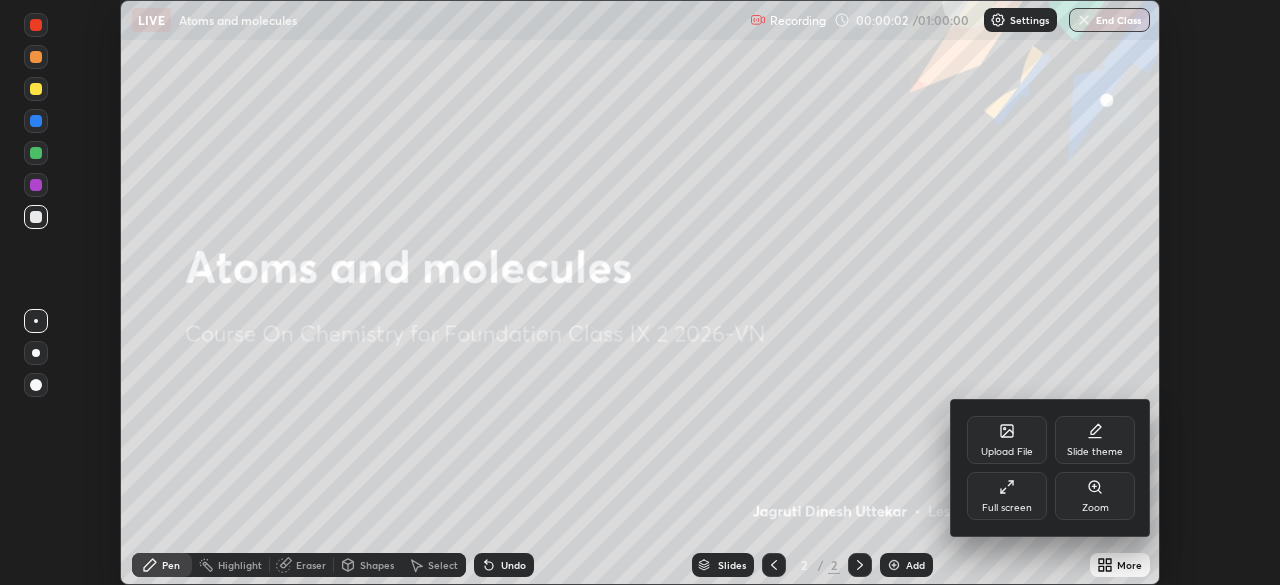 click on "Full screen" at bounding box center (1007, 508) 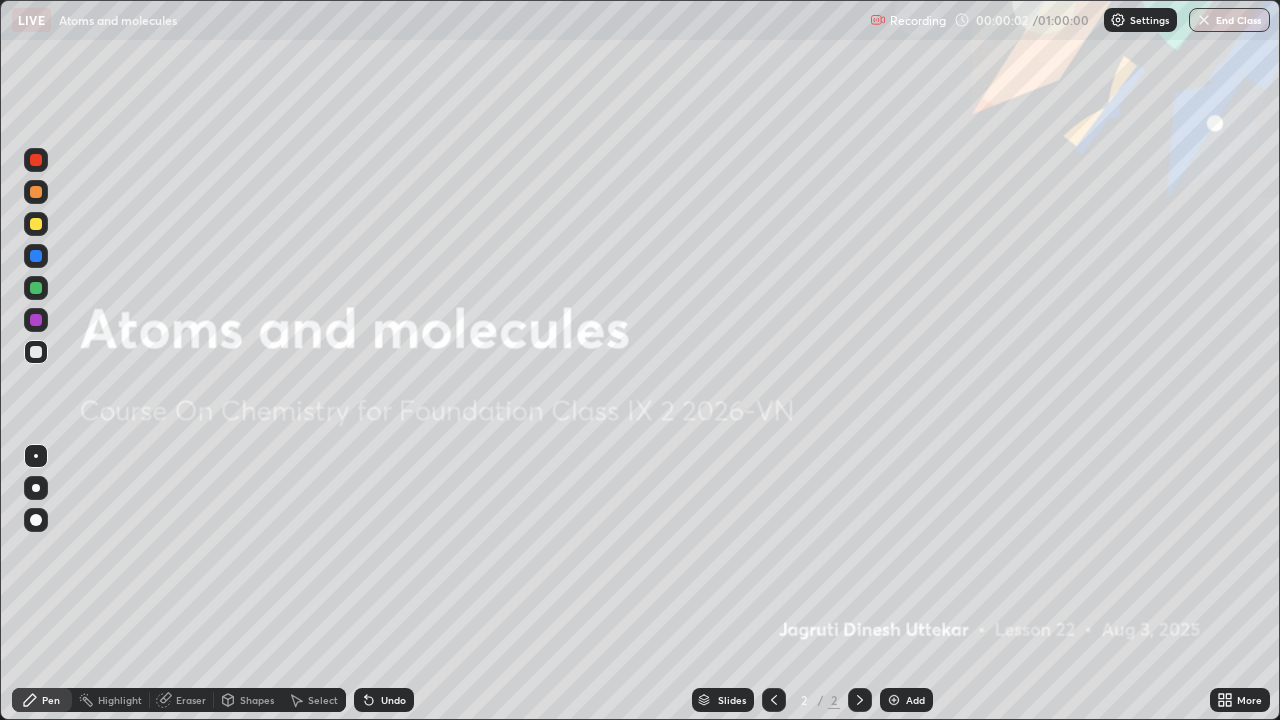 scroll, scrollTop: 99280, scrollLeft: 98720, axis: both 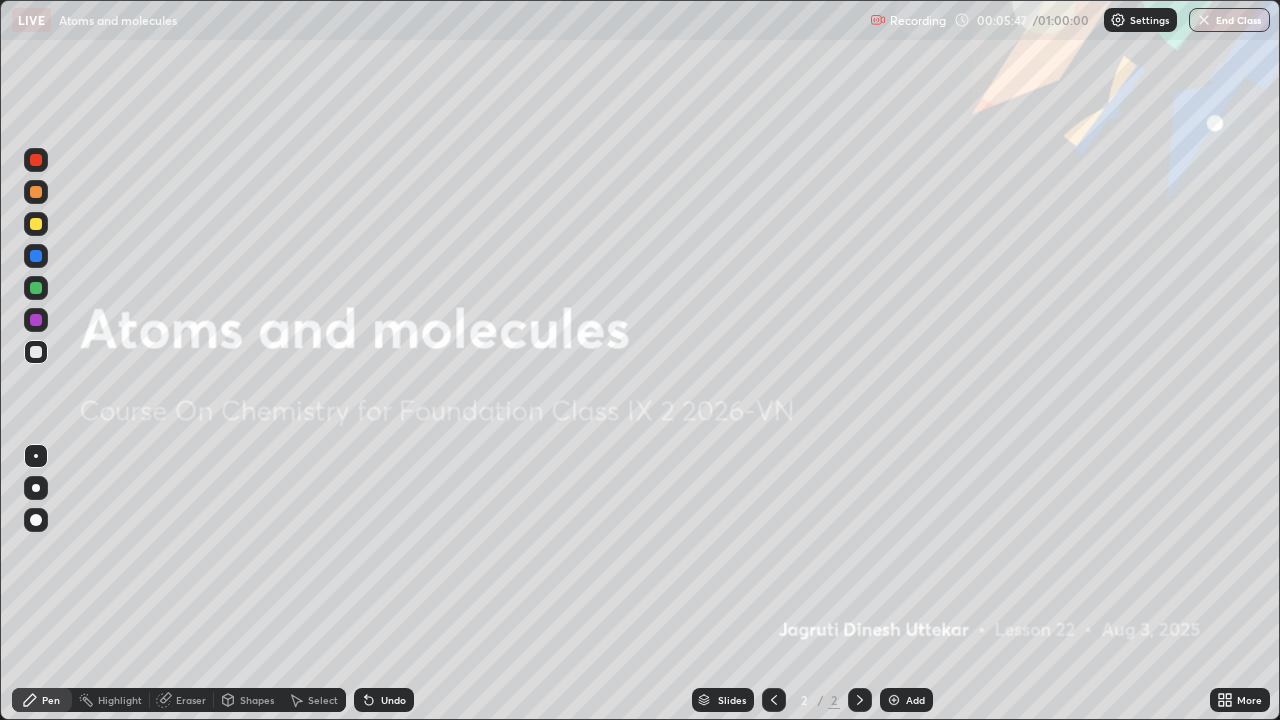 click on "Add" at bounding box center [915, 700] 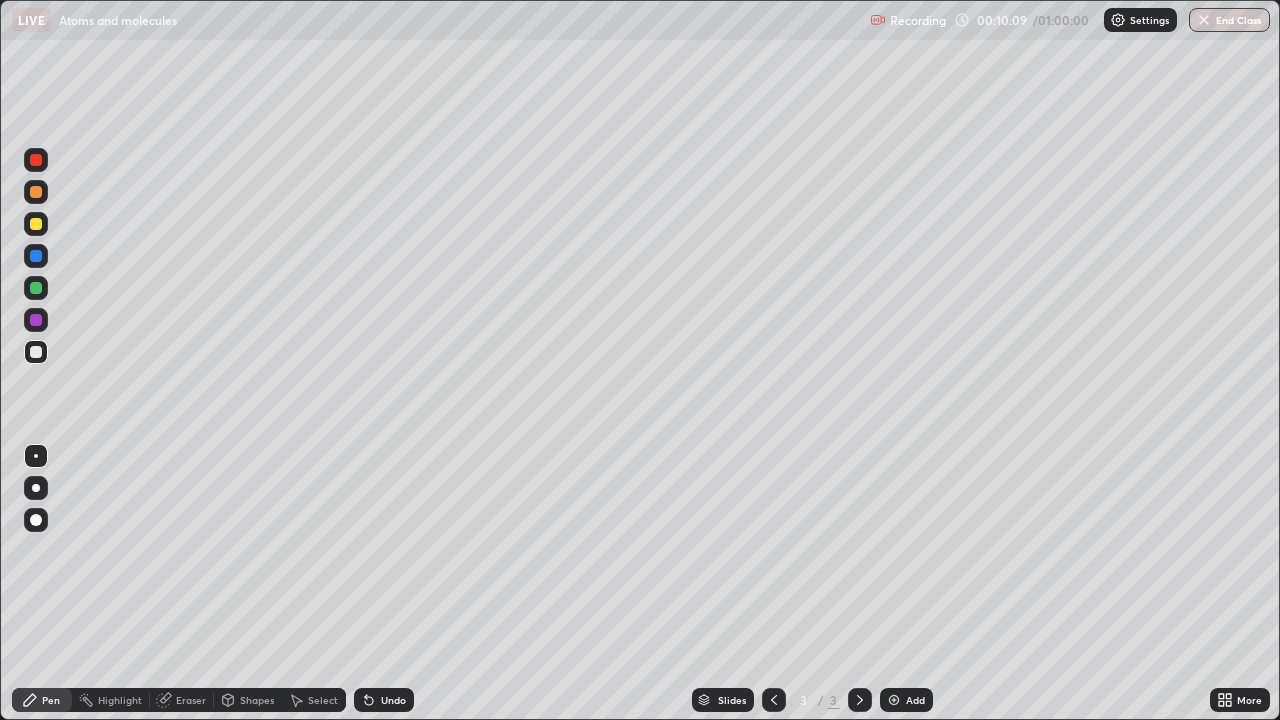 click on "Undo" at bounding box center [393, 700] 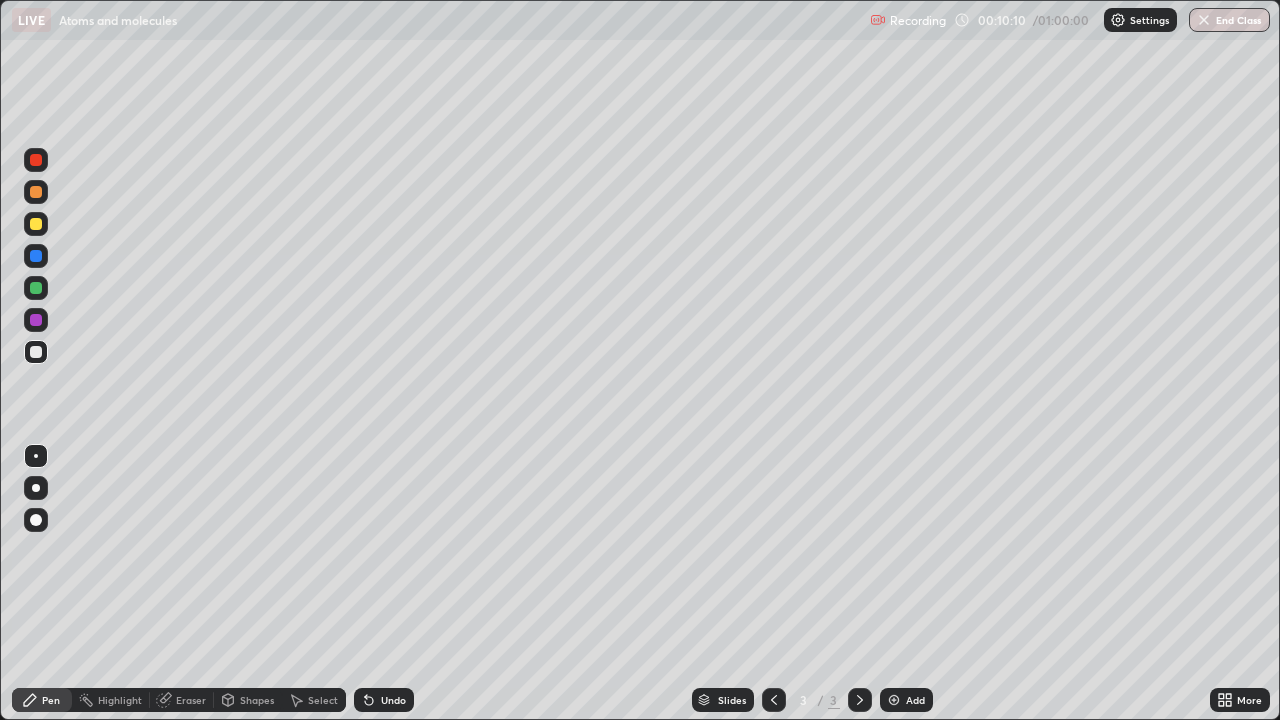 click on "Undo" at bounding box center (393, 700) 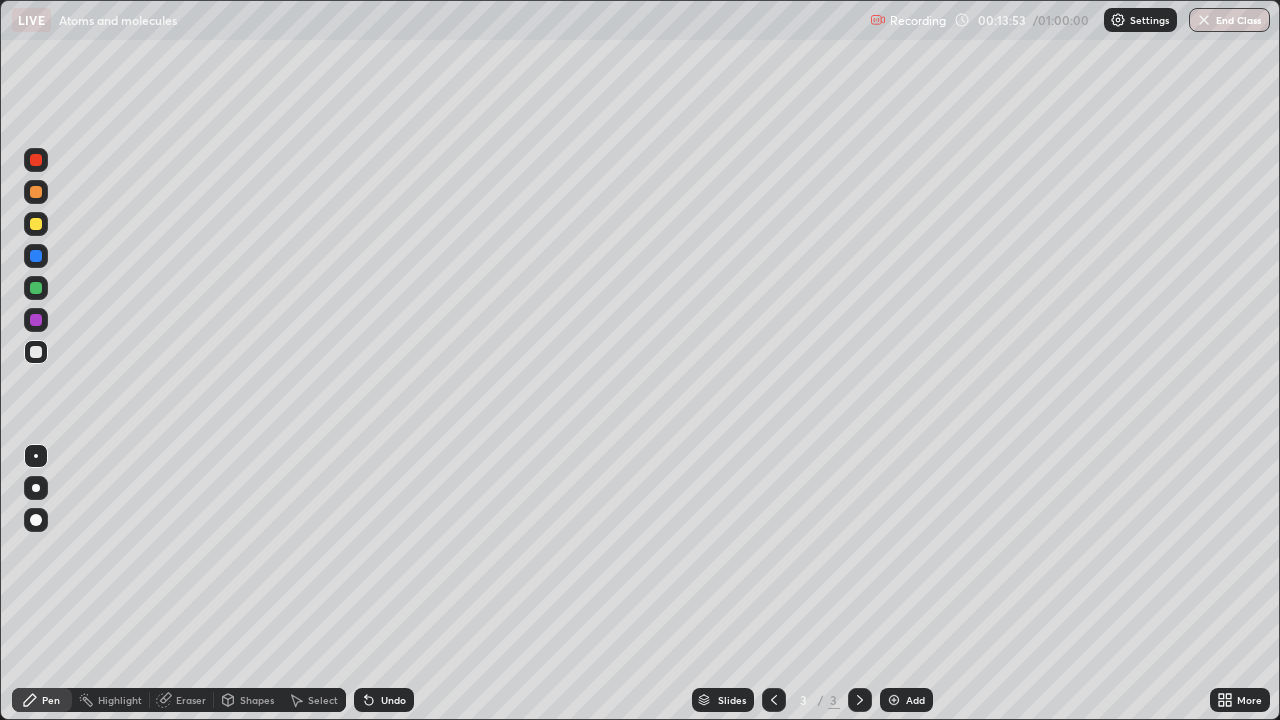 click on "Undo" at bounding box center [393, 700] 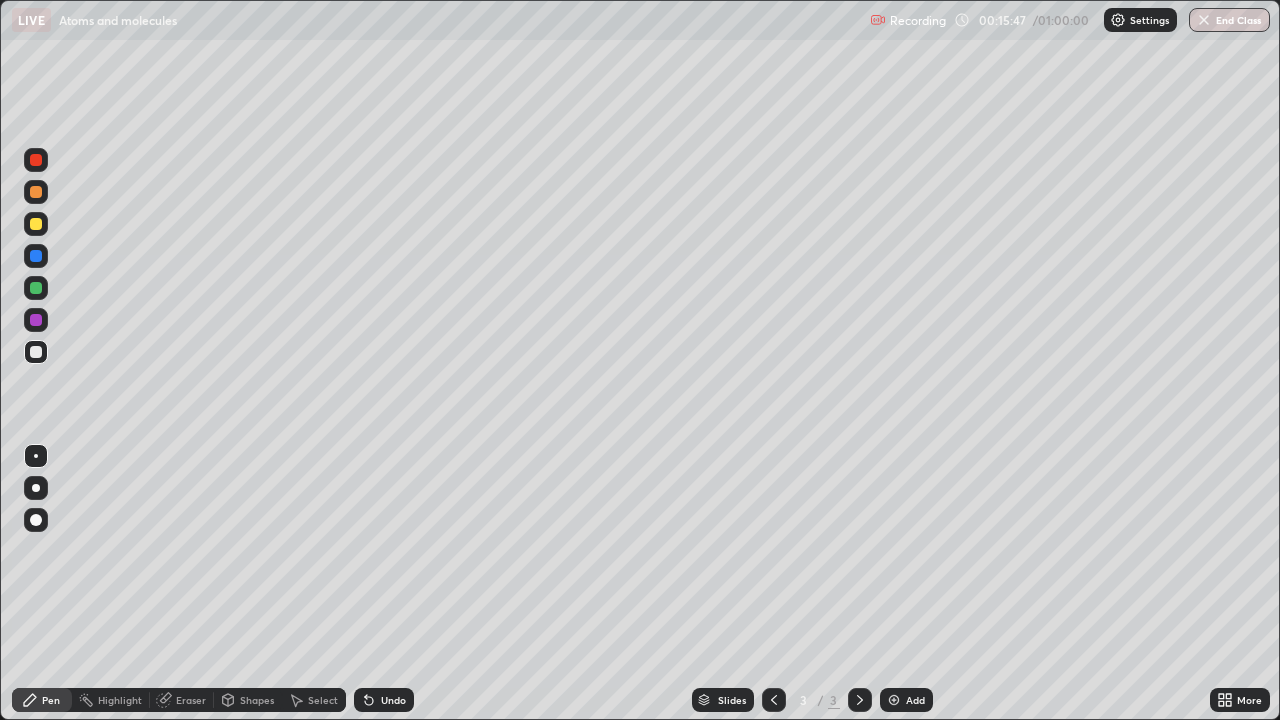 click on "Undo" at bounding box center (393, 700) 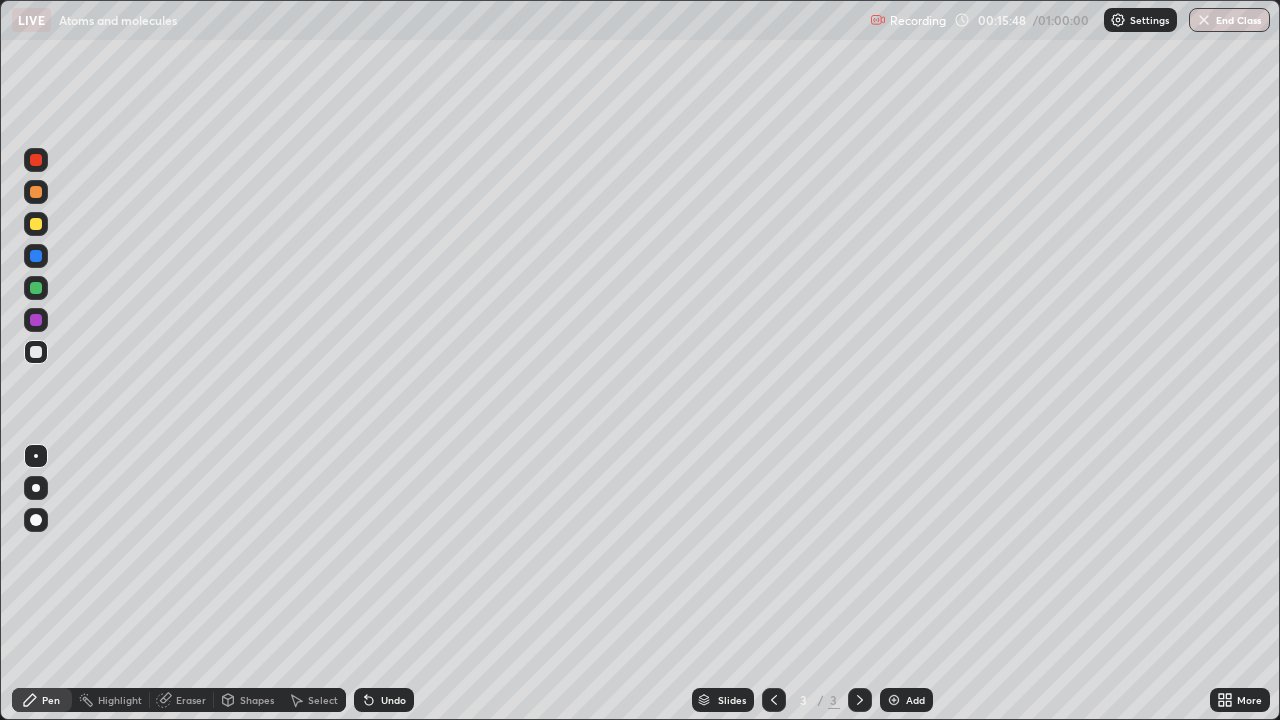 click on "Eraser" at bounding box center [191, 700] 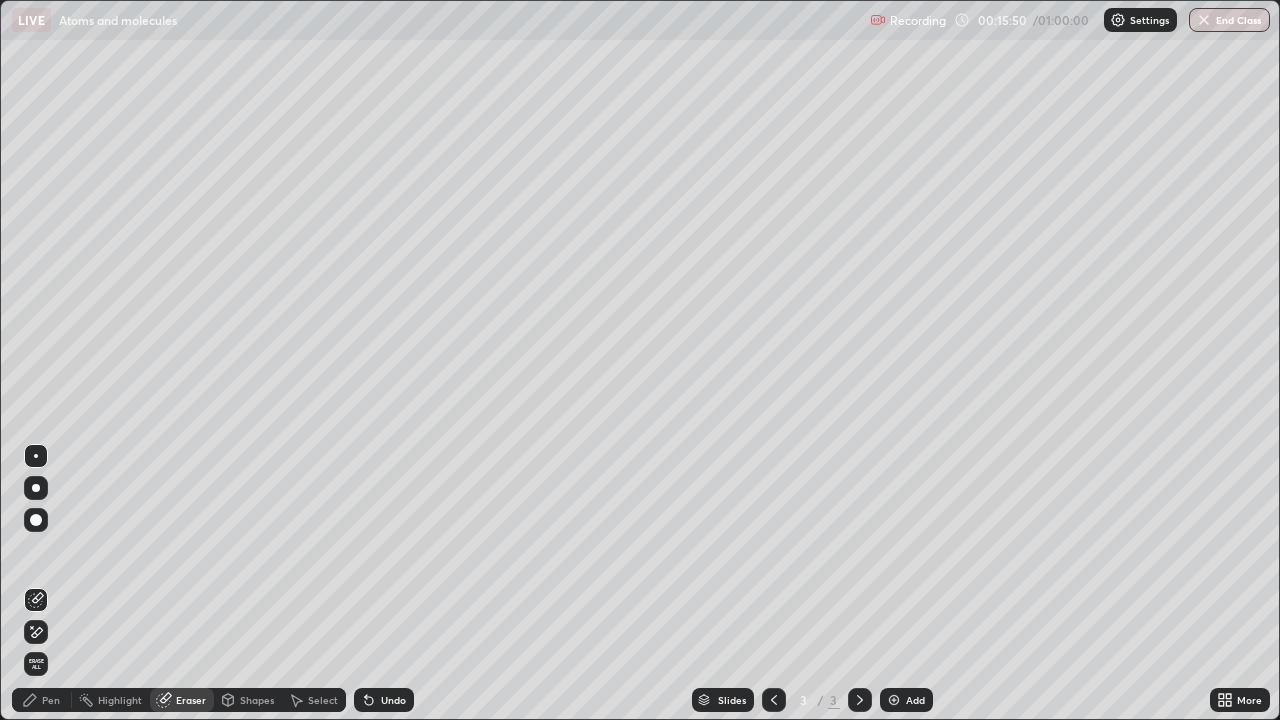 click on "Pen" at bounding box center (42, 700) 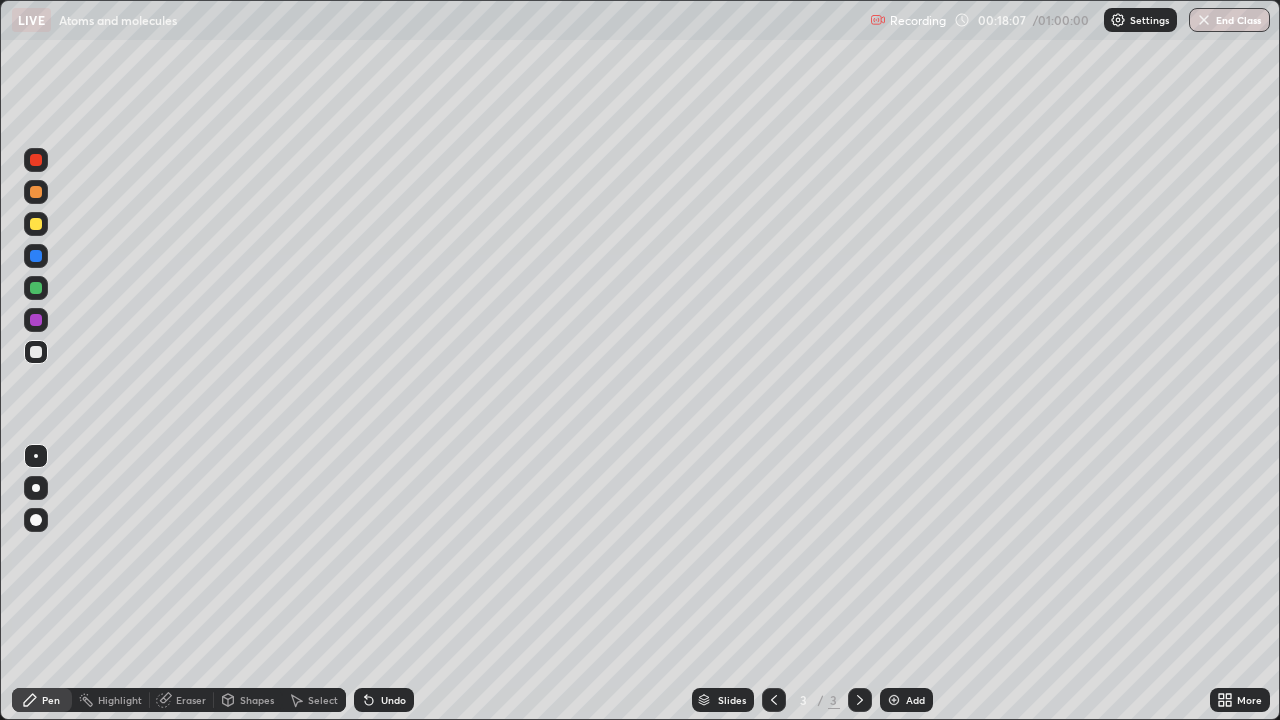 click at bounding box center [894, 700] 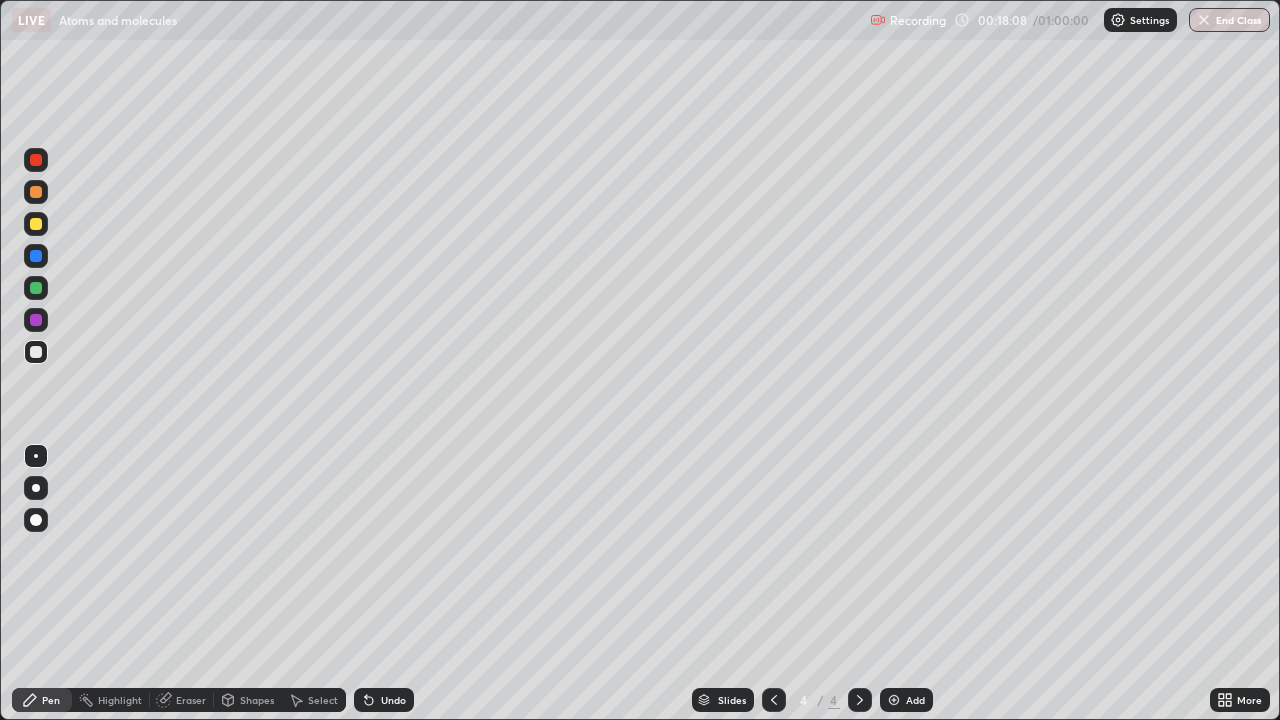 click on "Shapes" at bounding box center (257, 700) 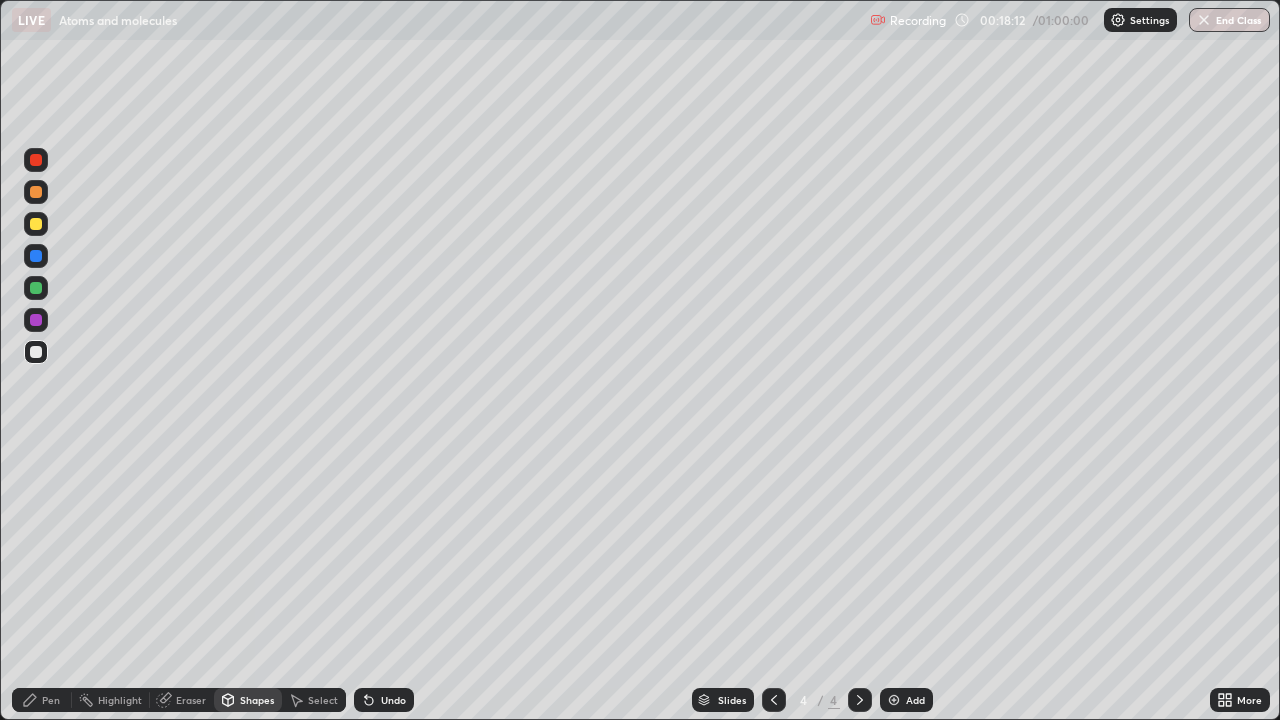 click on "Pen" at bounding box center (51, 700) 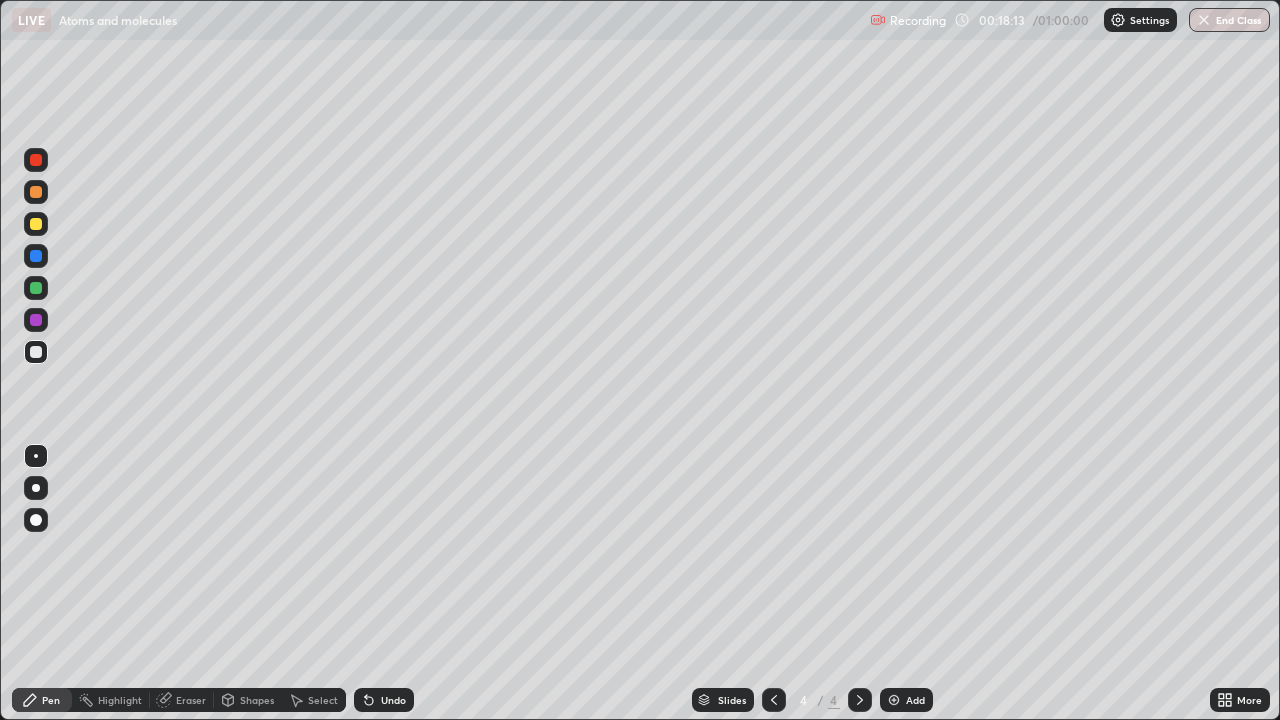 click at bounding box center [36, 224] 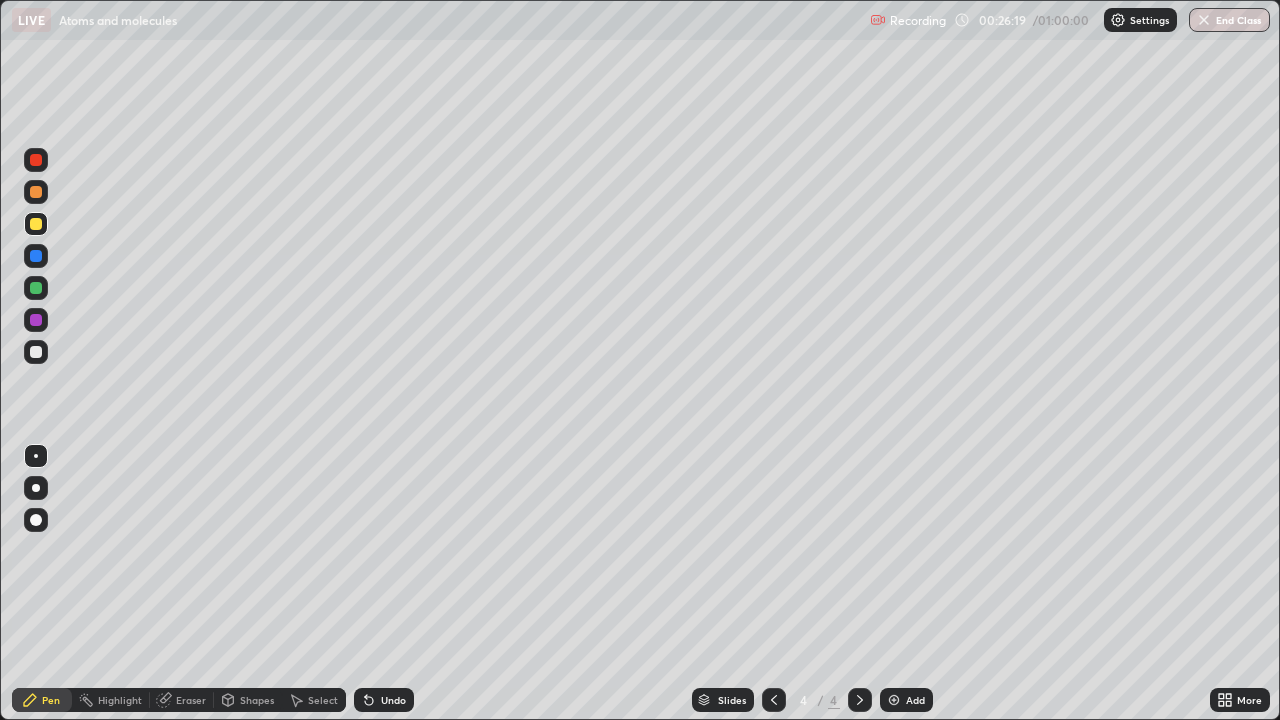 click on "Undo" at bounding box center [393, 700] 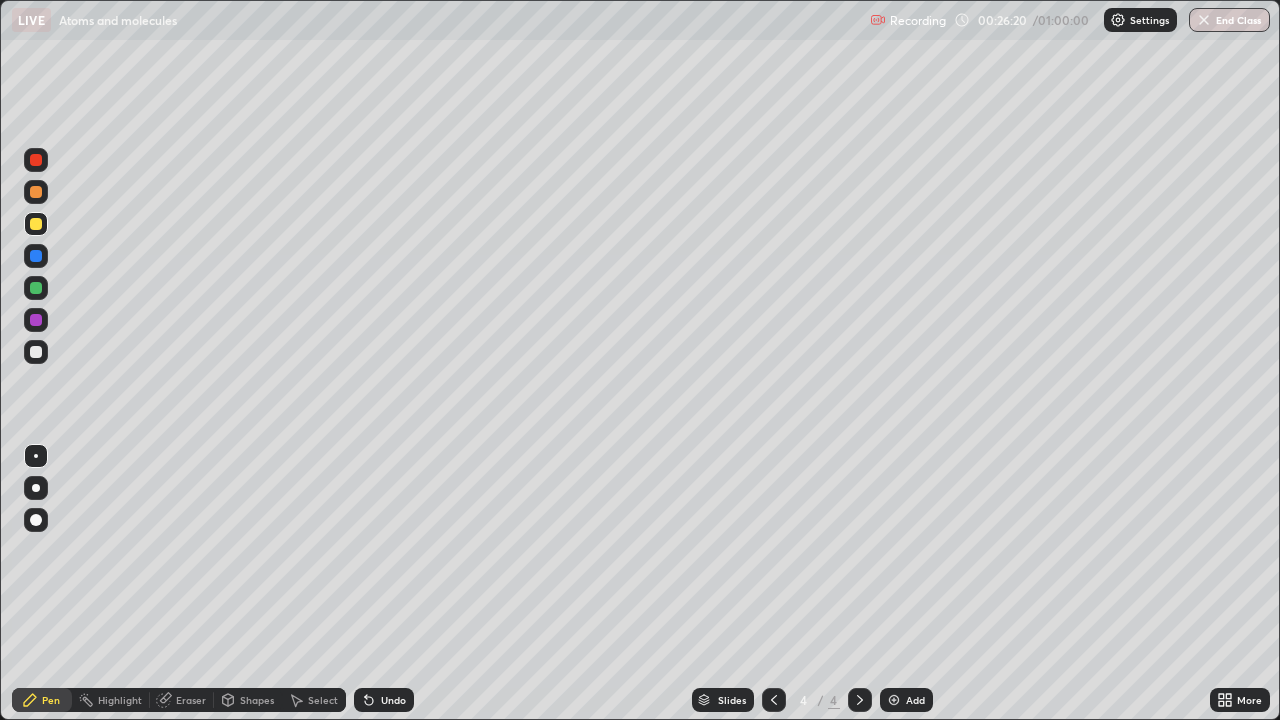 click on "Undo" at bounding box center [393, 700] 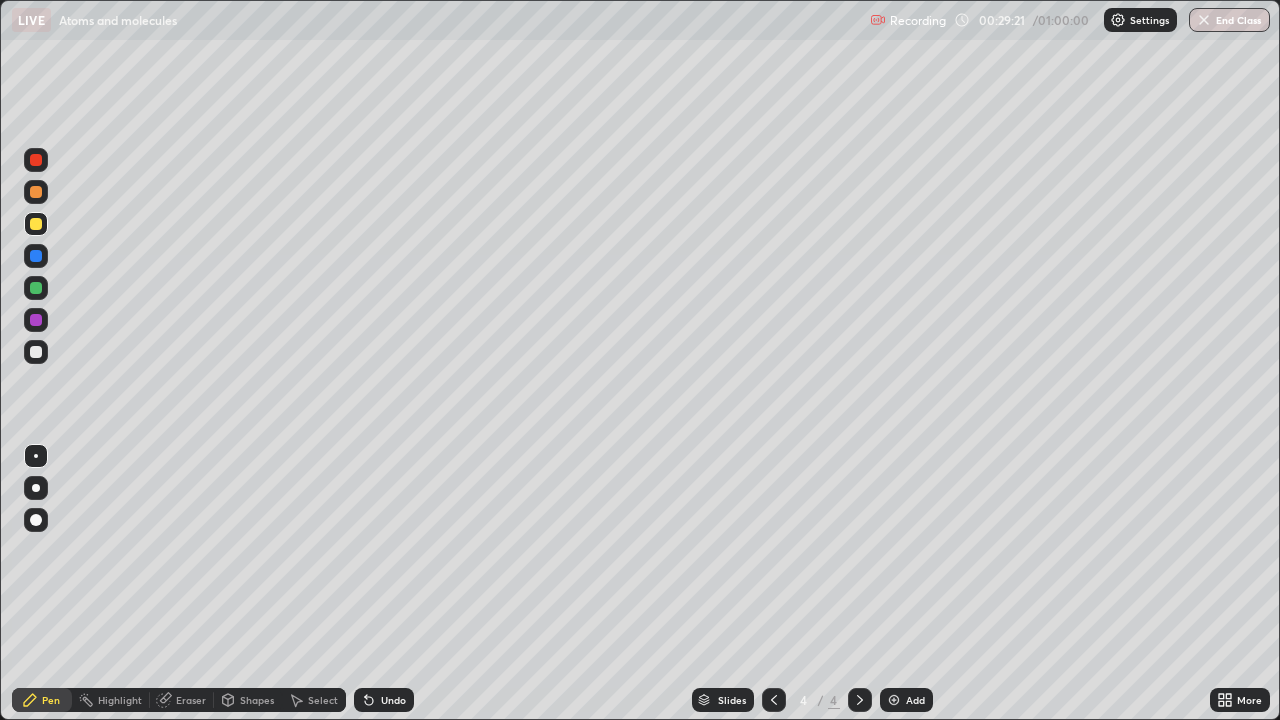 click on "Undo" at bounding box center [393, 700] 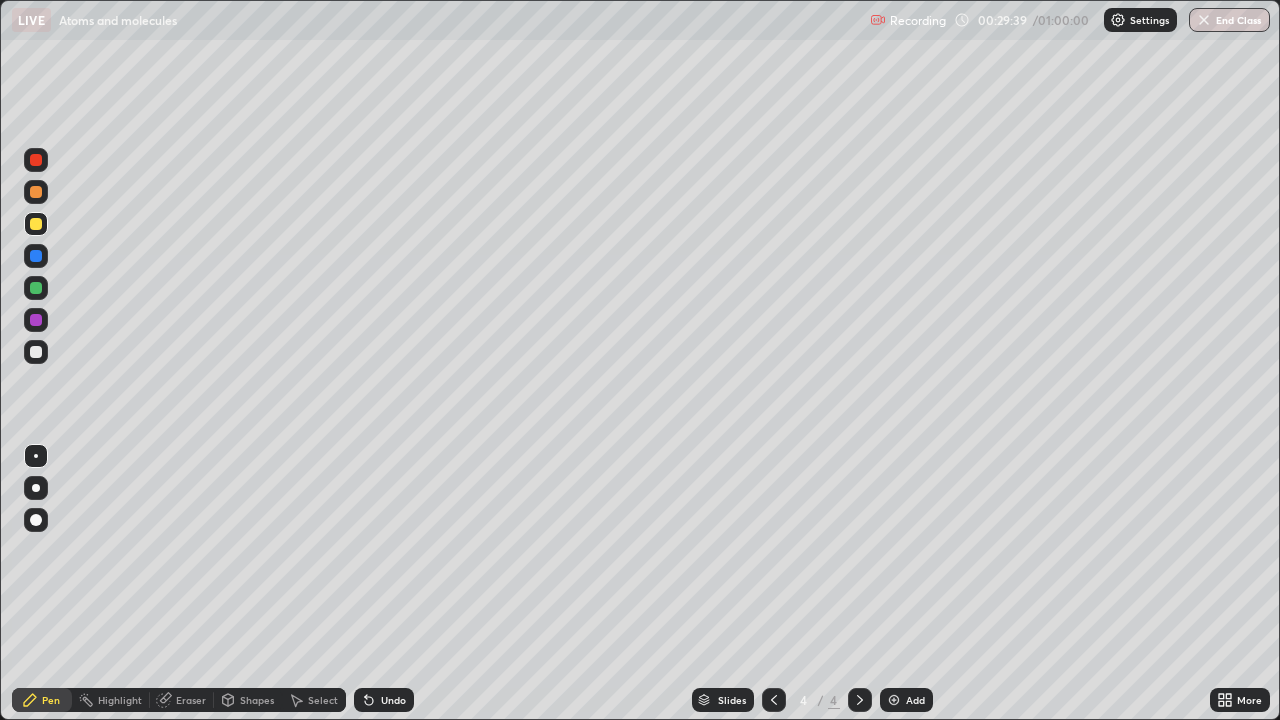 click on "Undo" at bounding box center (393, 700) 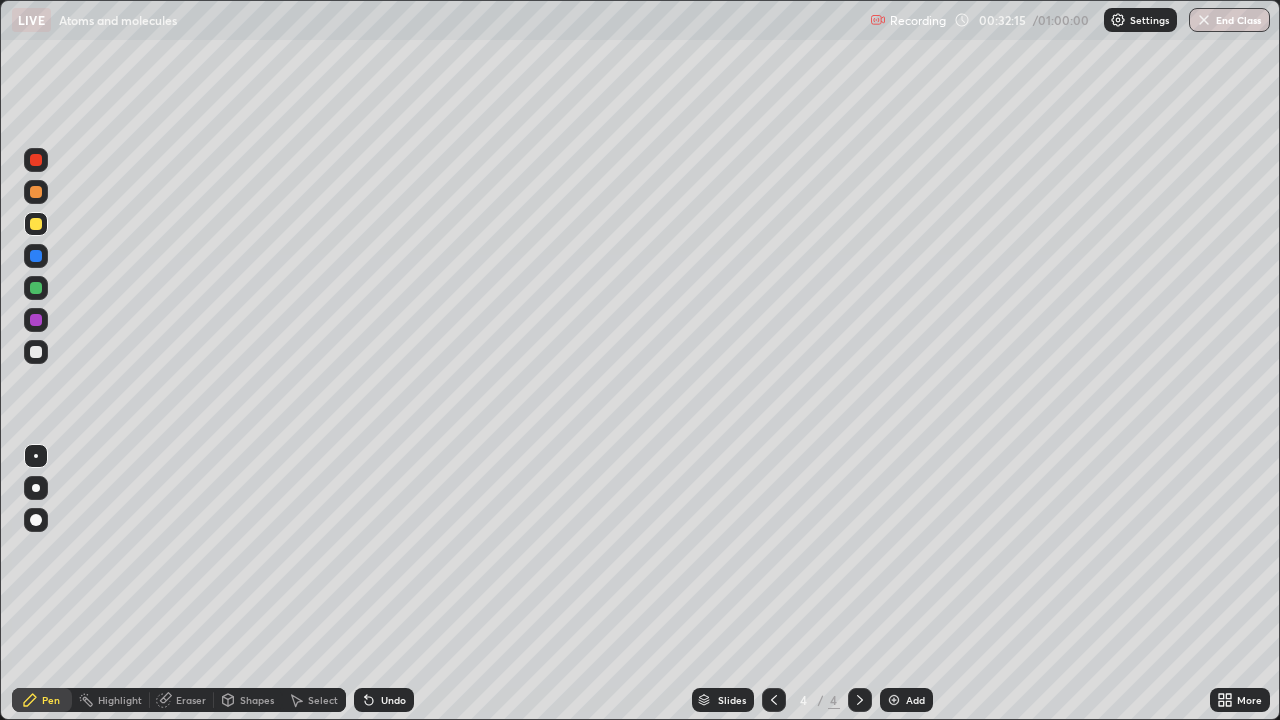 click on "Undo" at bounding box center [393, 700] 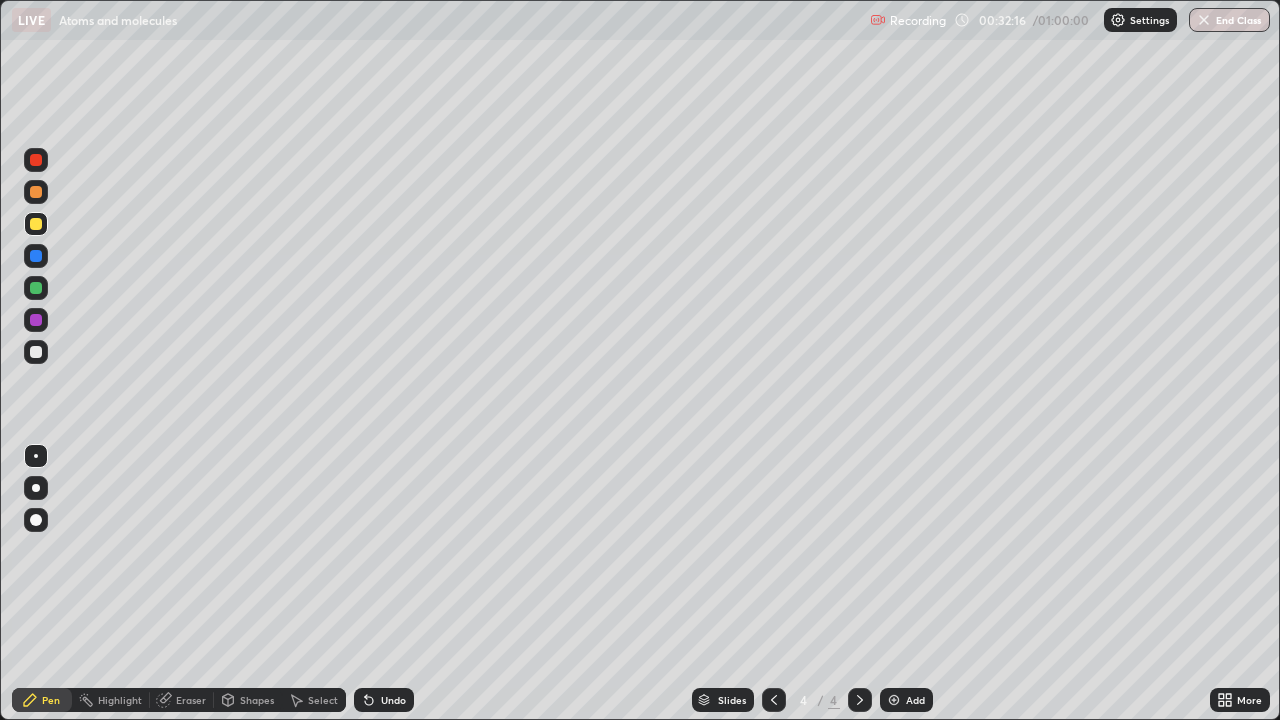 click on "Undo" at bounding box center (393, 700) 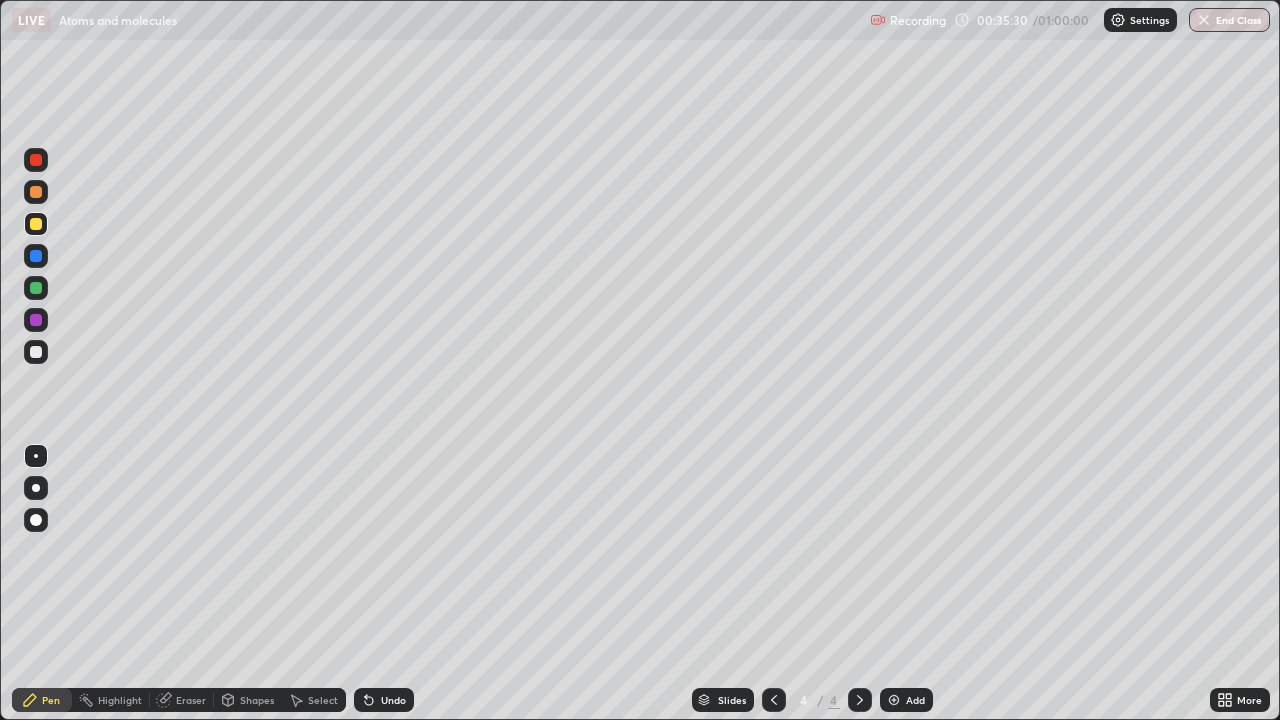 click on "Slides 4 / 4 Add" at bounding box center (812, 700) 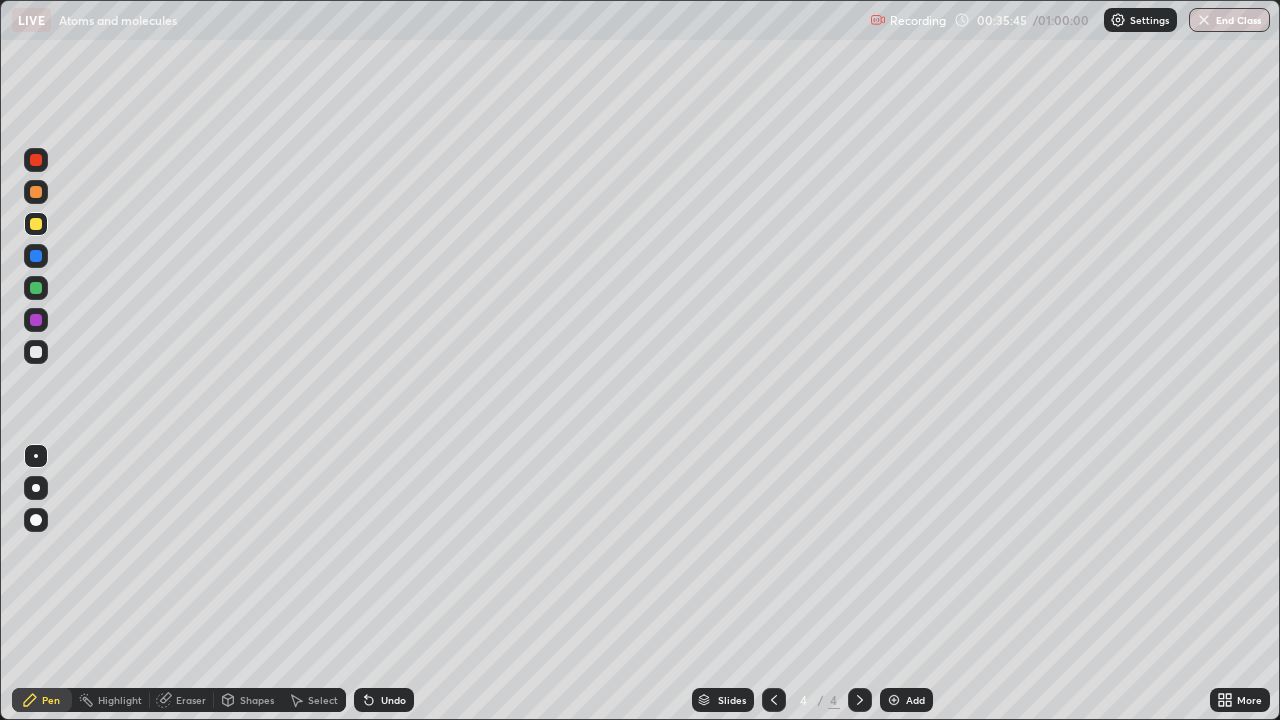 click on "Slides 4 / 4 Add" at bounding box center [812, 700] 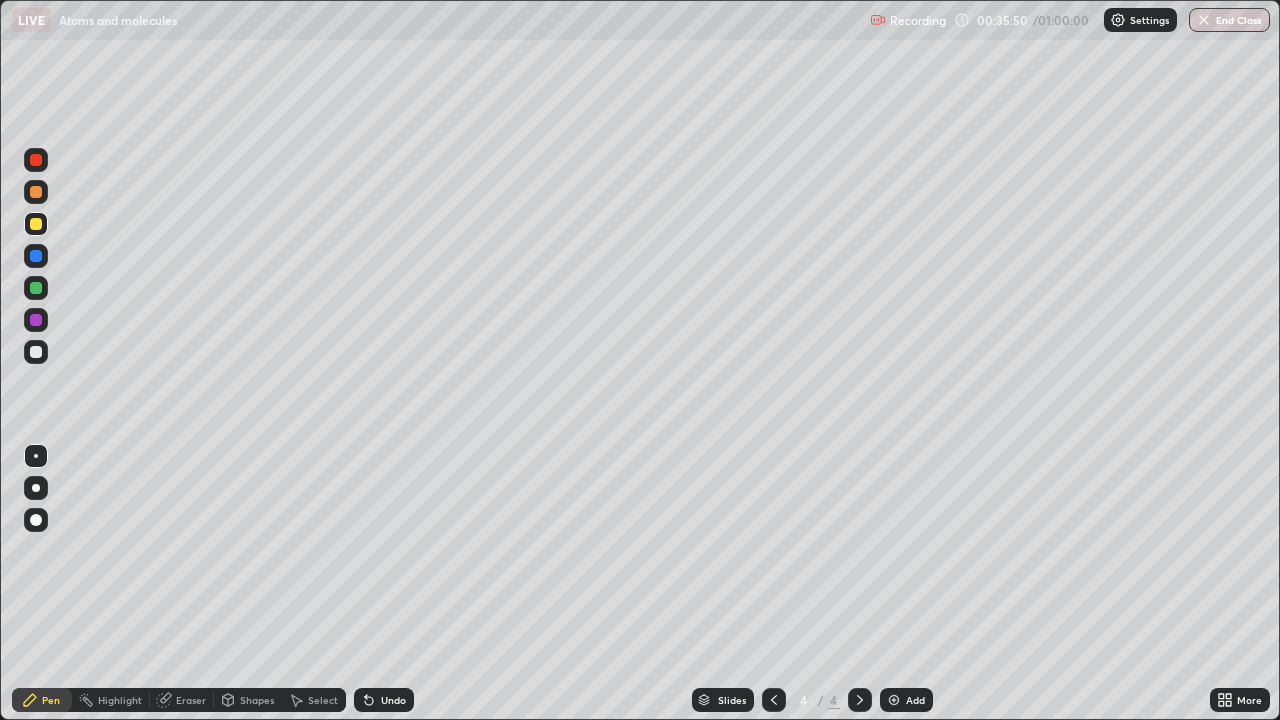 click on "Slides 4 / 4 Add" at bounding box center [812, 700] 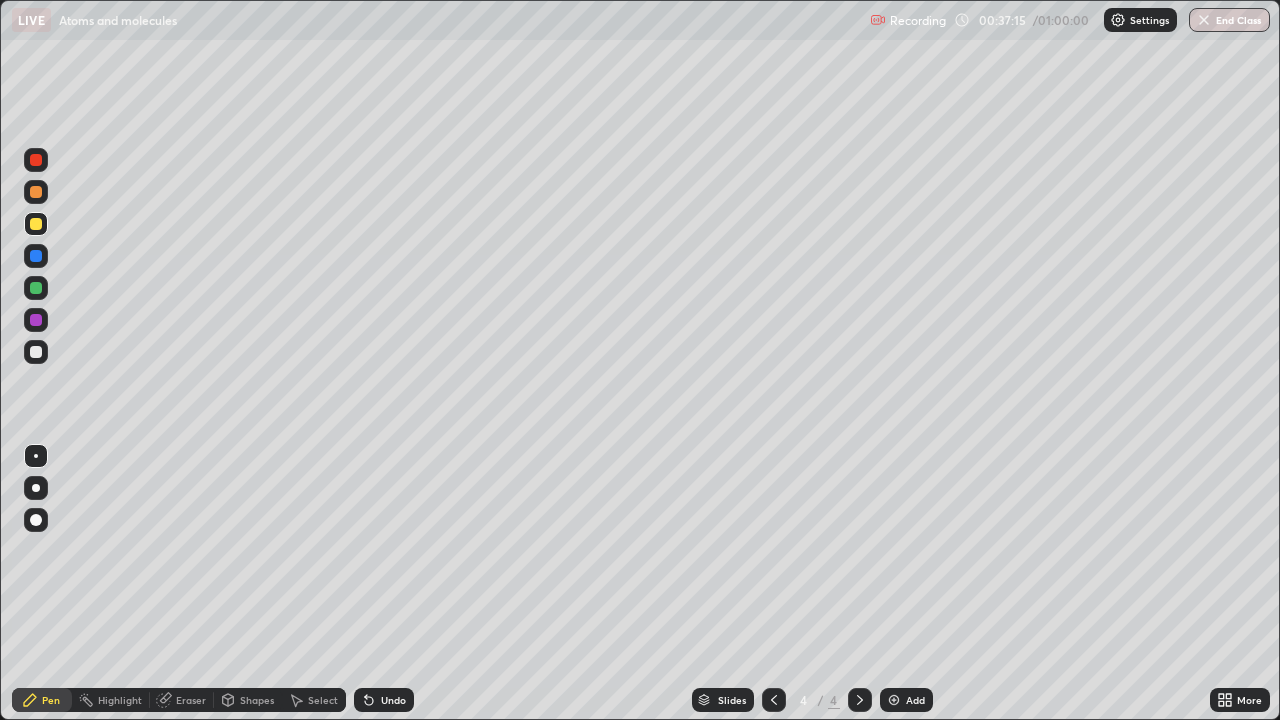 click on "Add" at bounding box center [906, 700] 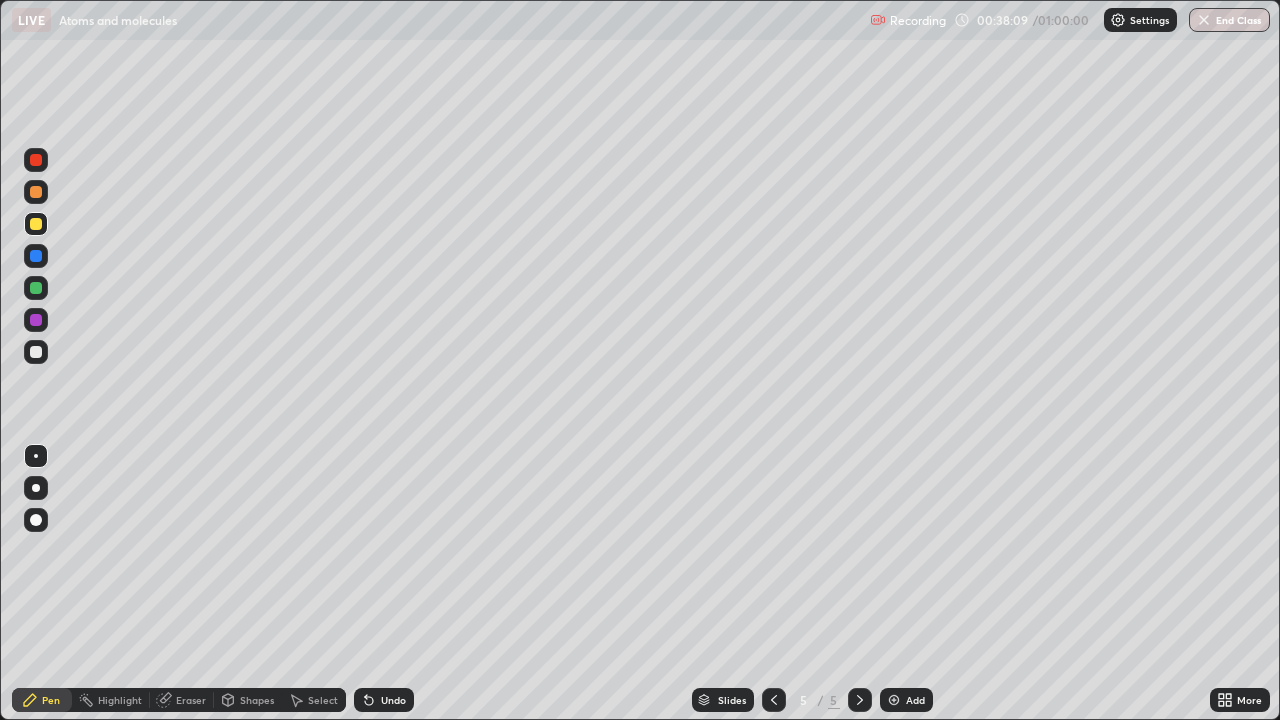 click at bounding box center (36, 352) 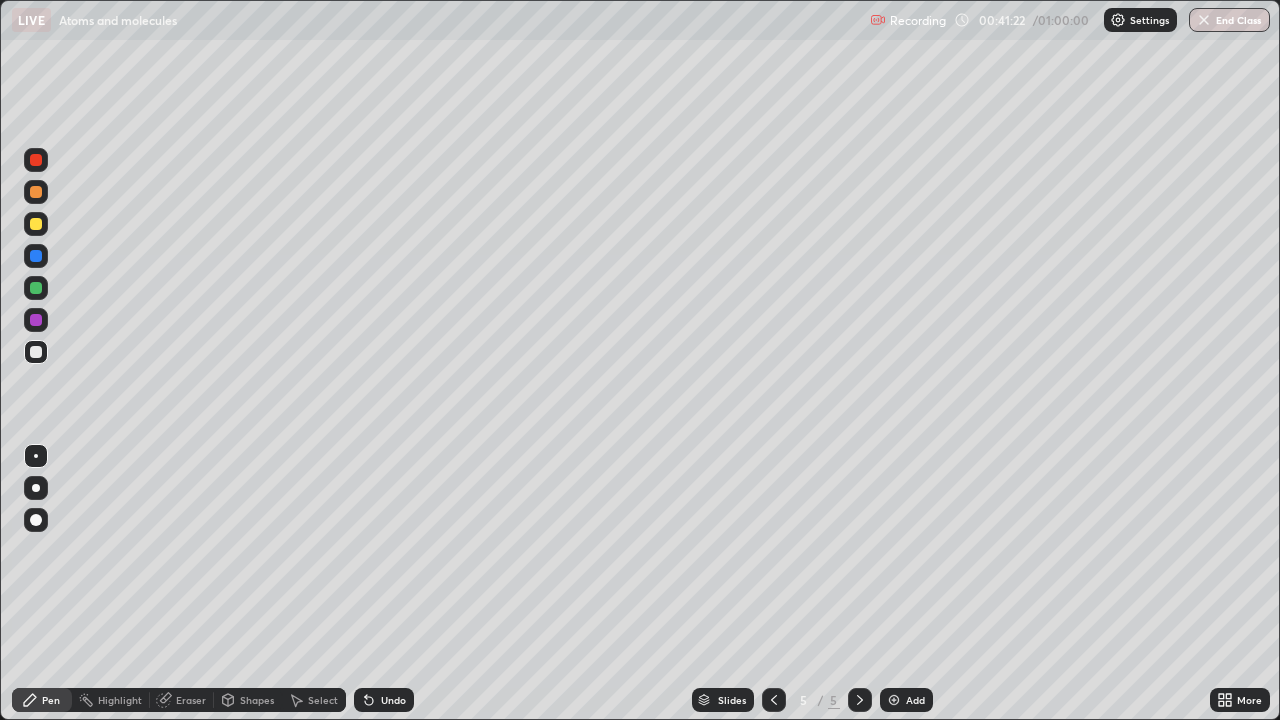 click at bounding box center [36, 320] 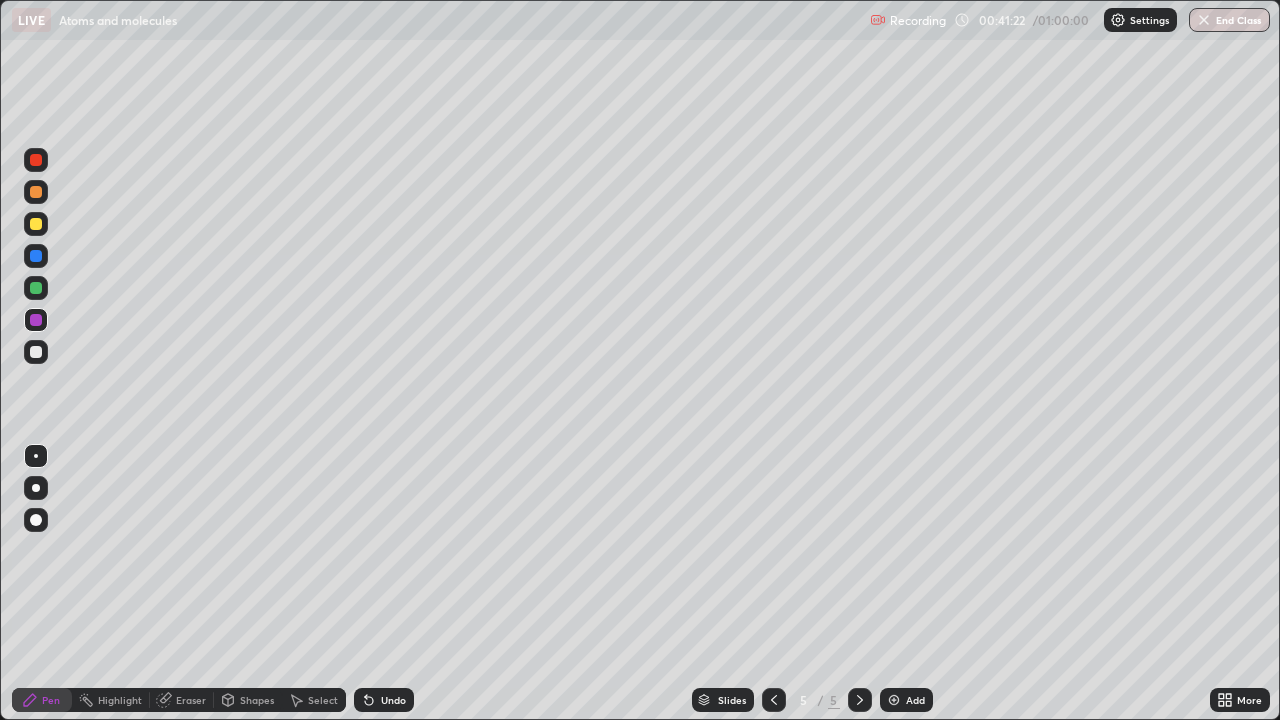 click at bounding box center (36, 288) 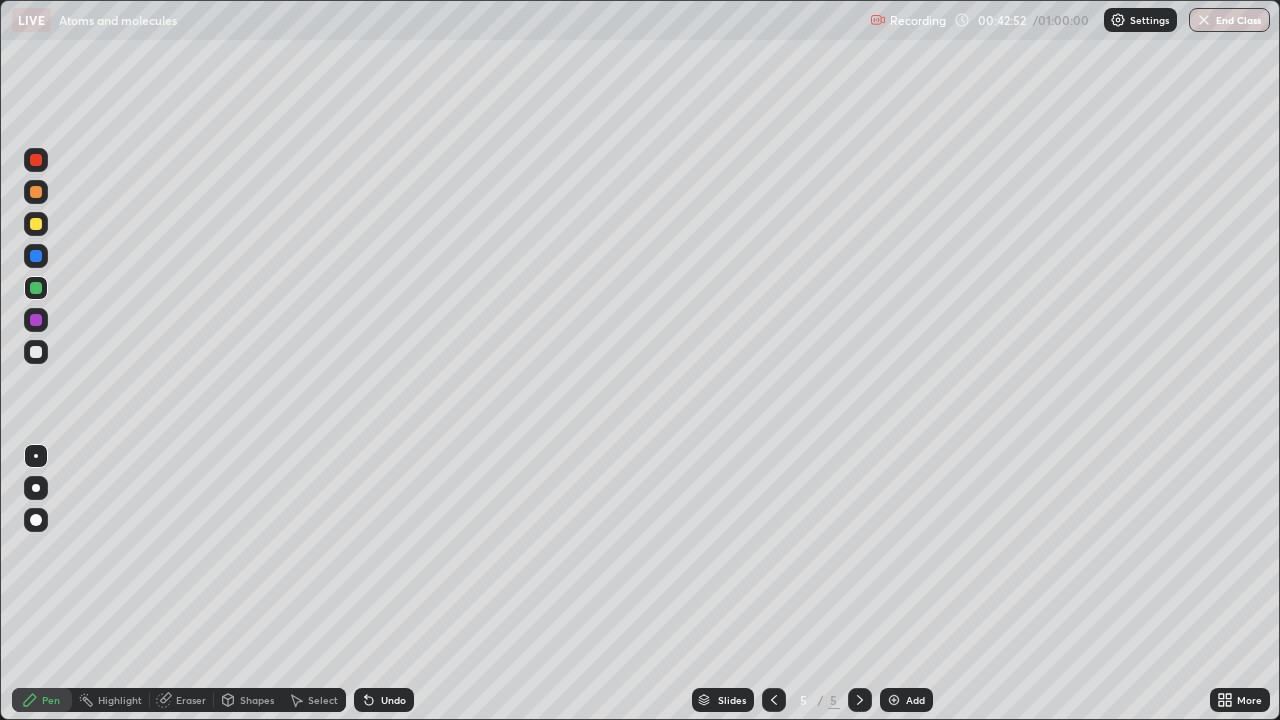 click on "Undo" at bounding box center [393, 700] 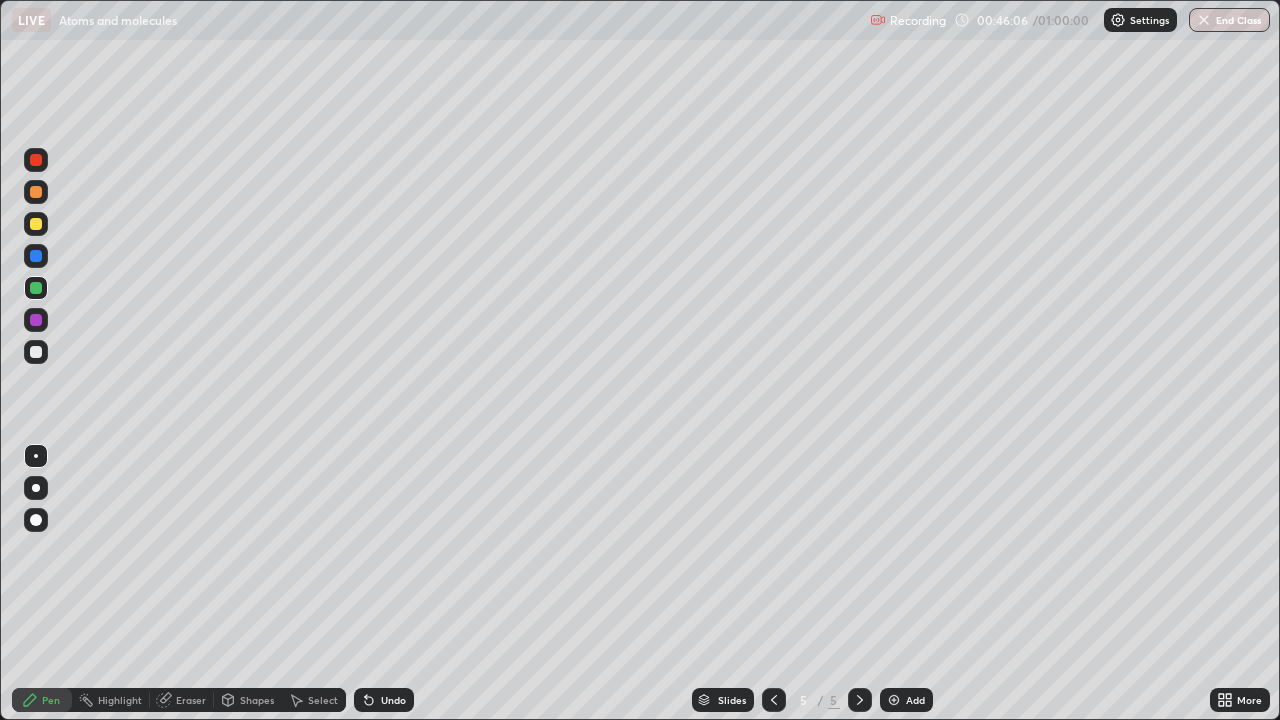 click on "Undo" at bounding box center (393, 700) 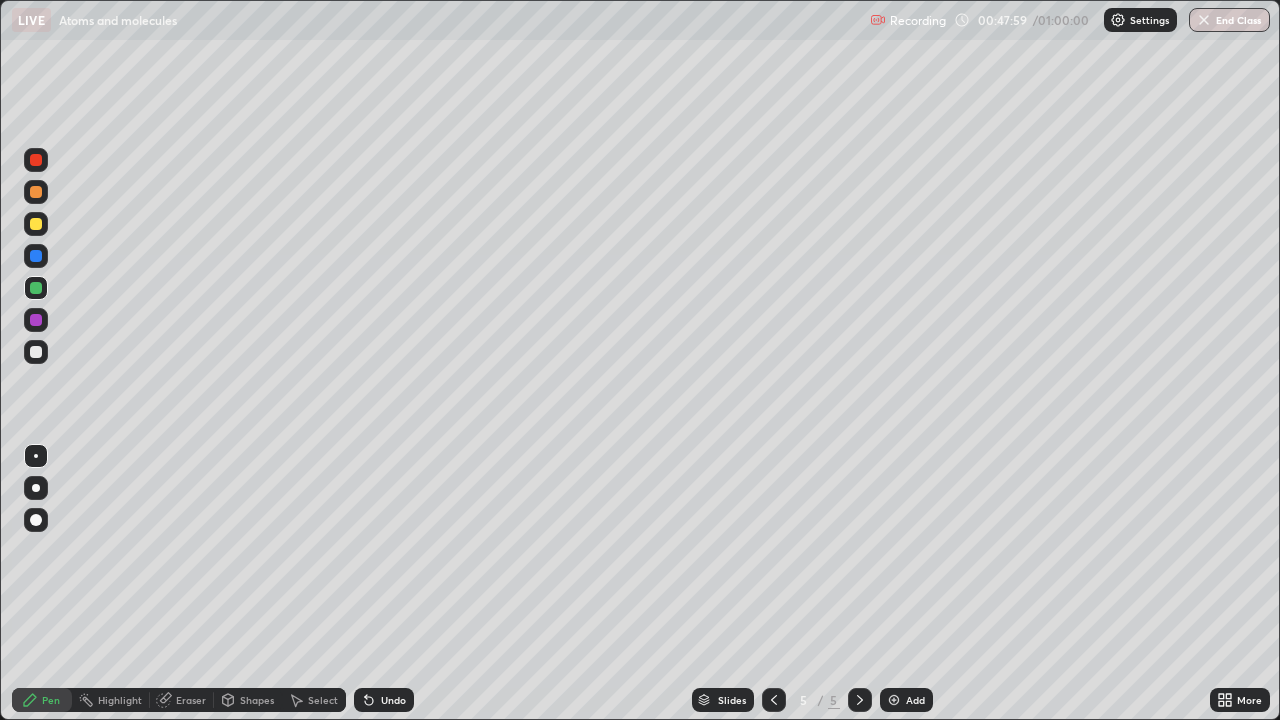 click 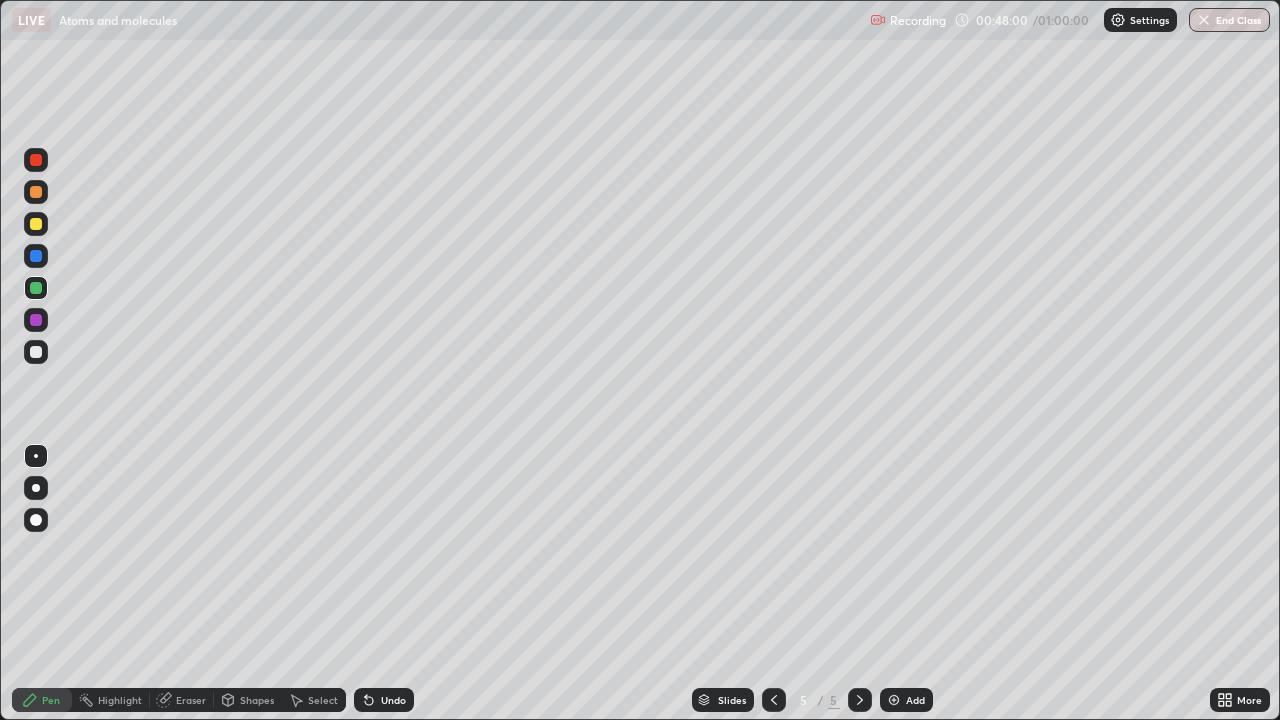 click on "Undo" at bounding box center (393, 700) 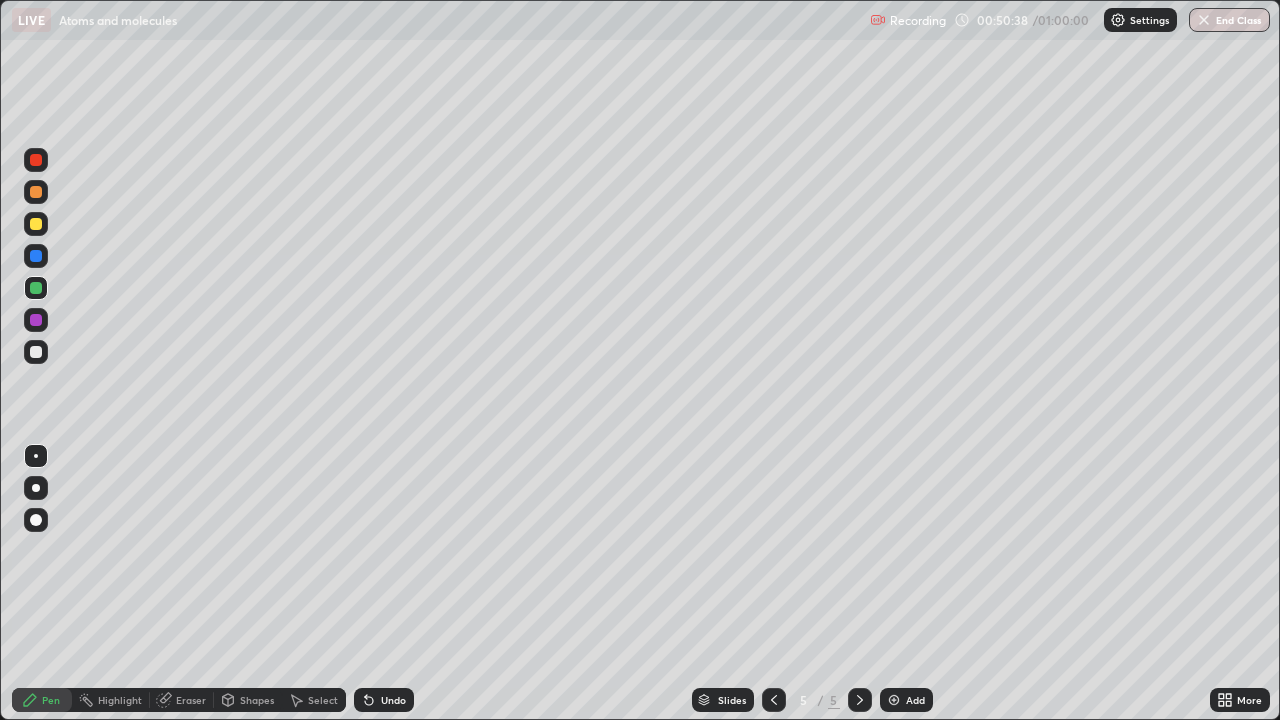 click at bounding box center [894, 700] 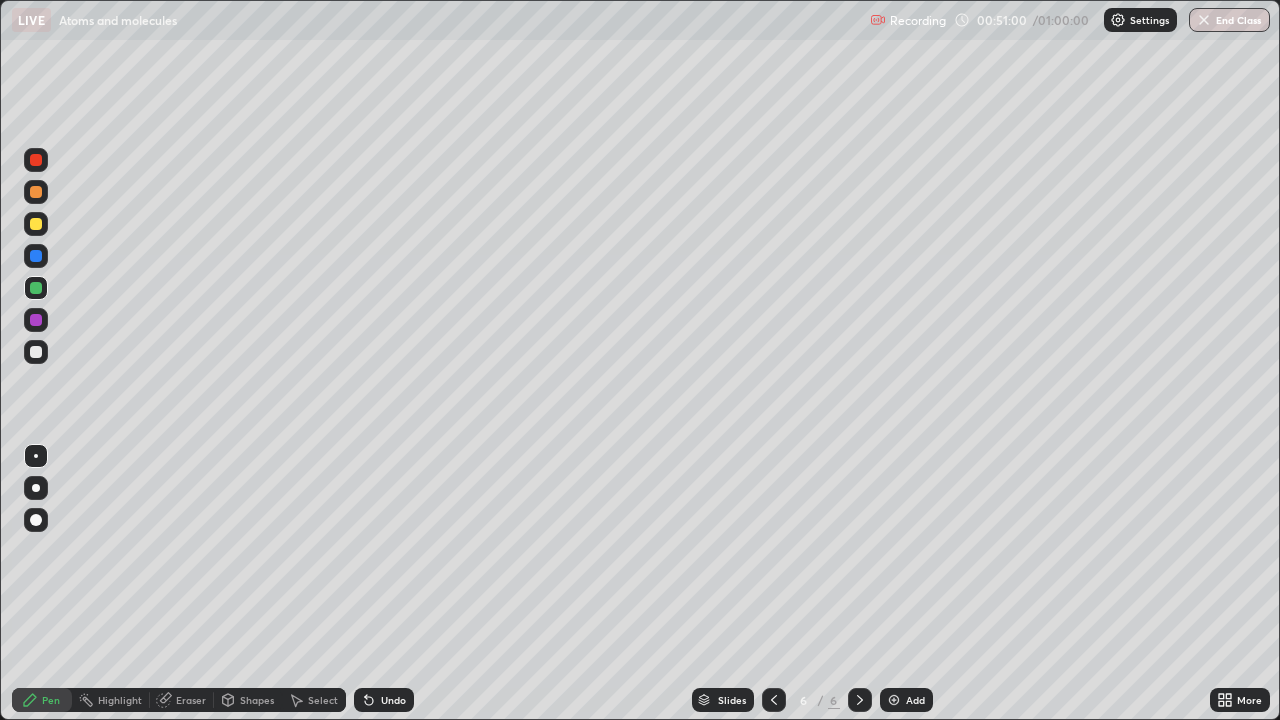 click 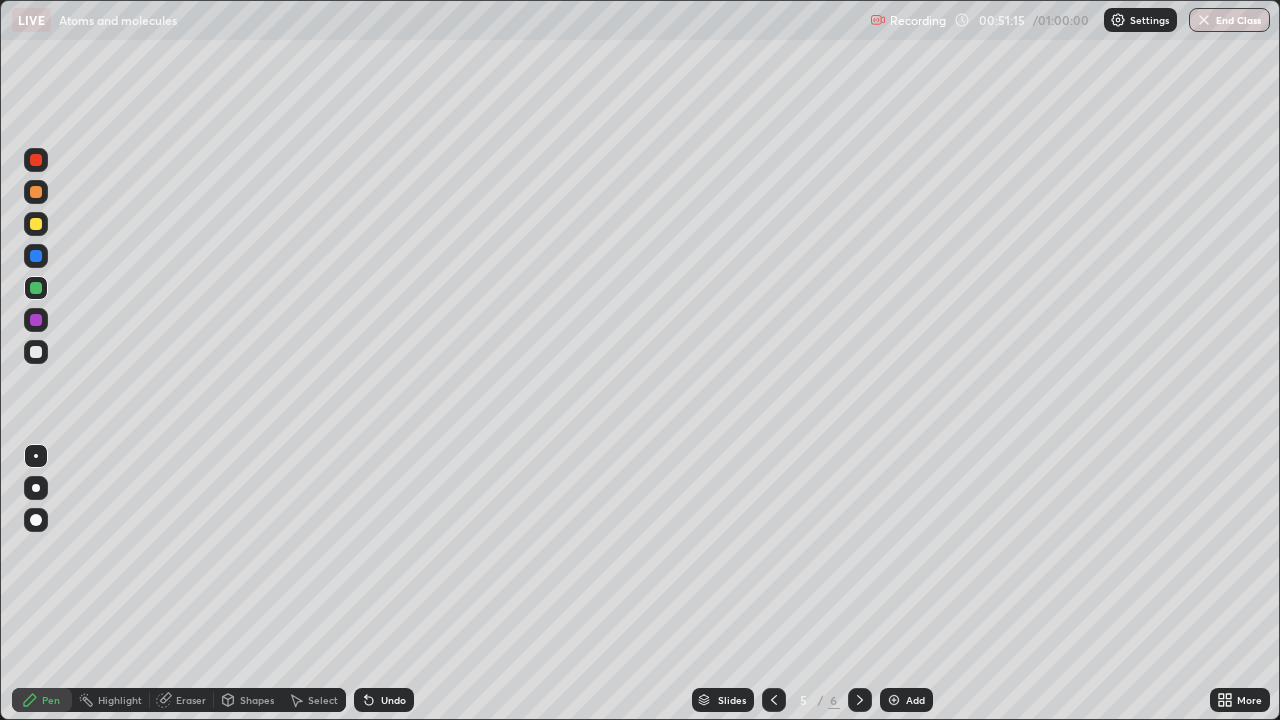 click 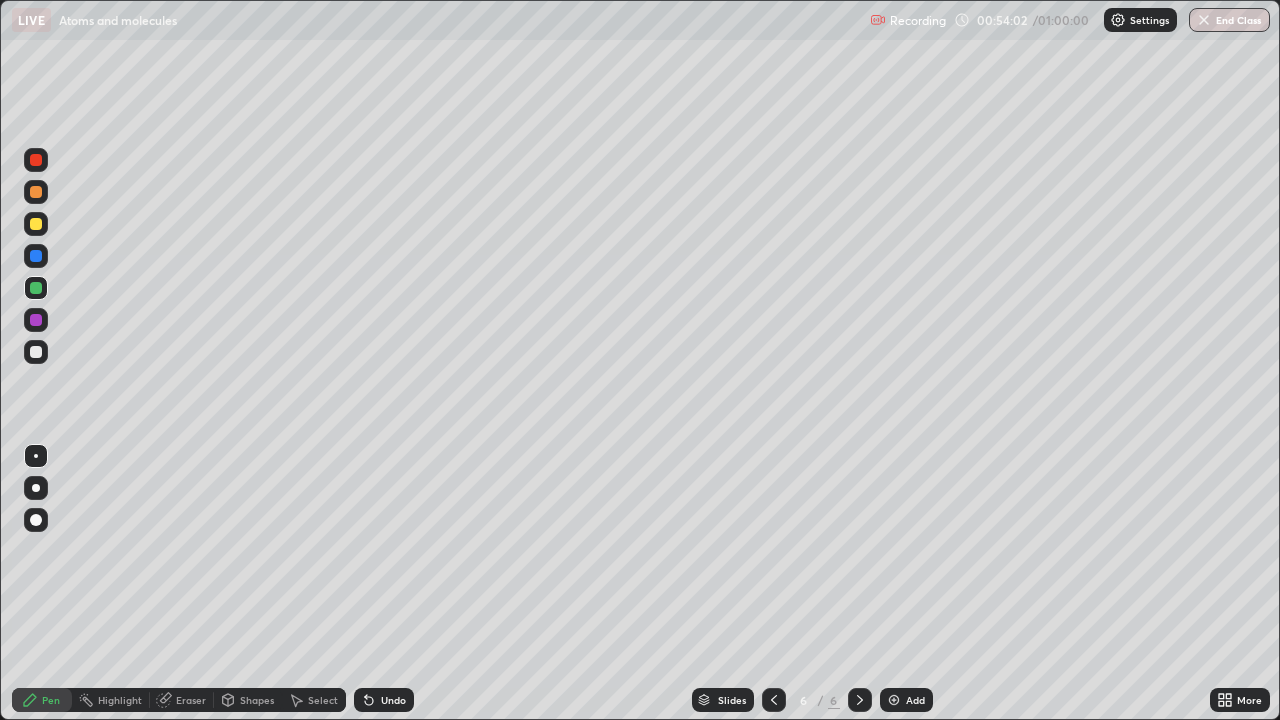 click on "Undo" at bounding box center (393, 700) 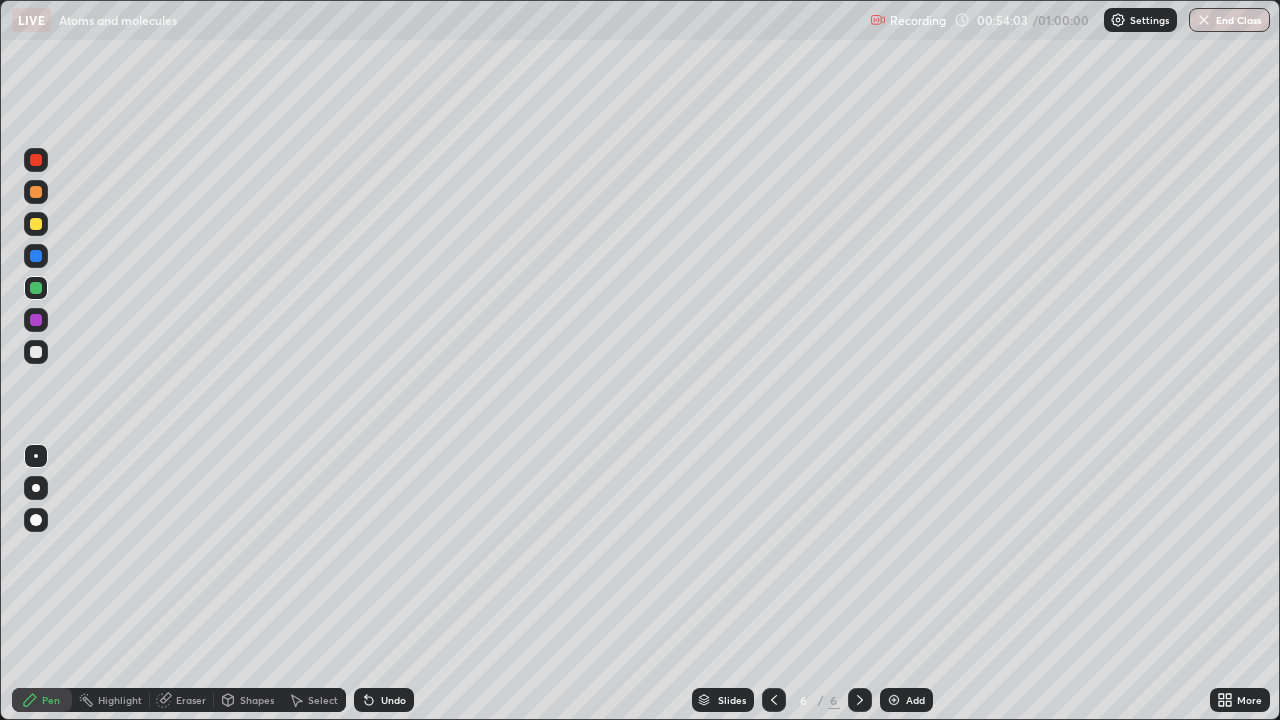 click 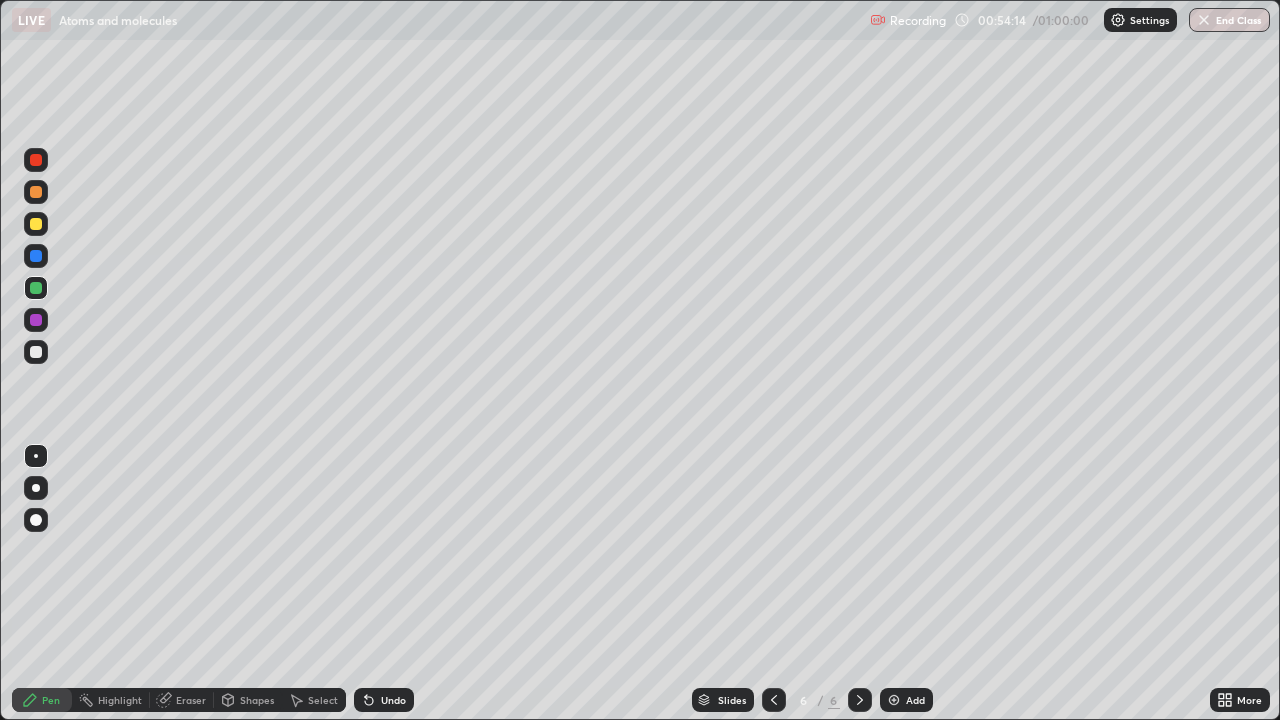 click on "Undo" at bounding box center [384, 700] 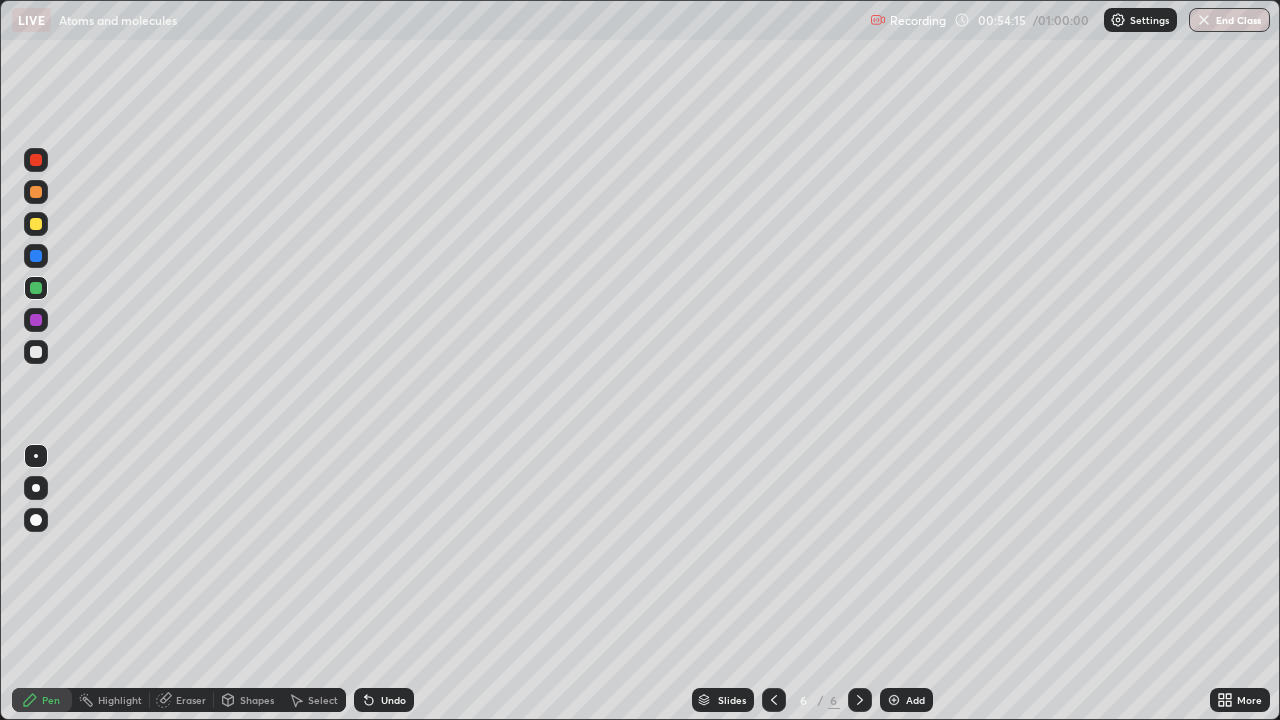 click on "Undo" at bounding box center (393, 700) 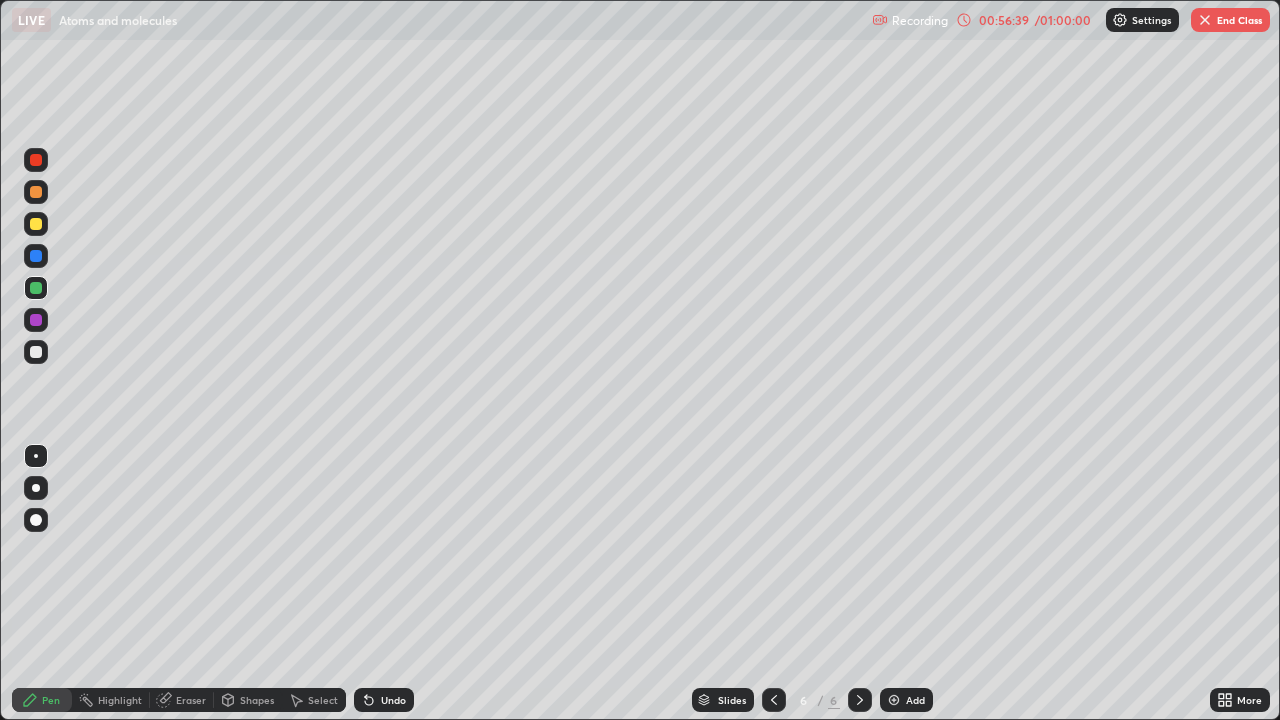 click on "Undo" at bounding box center (384, 700) 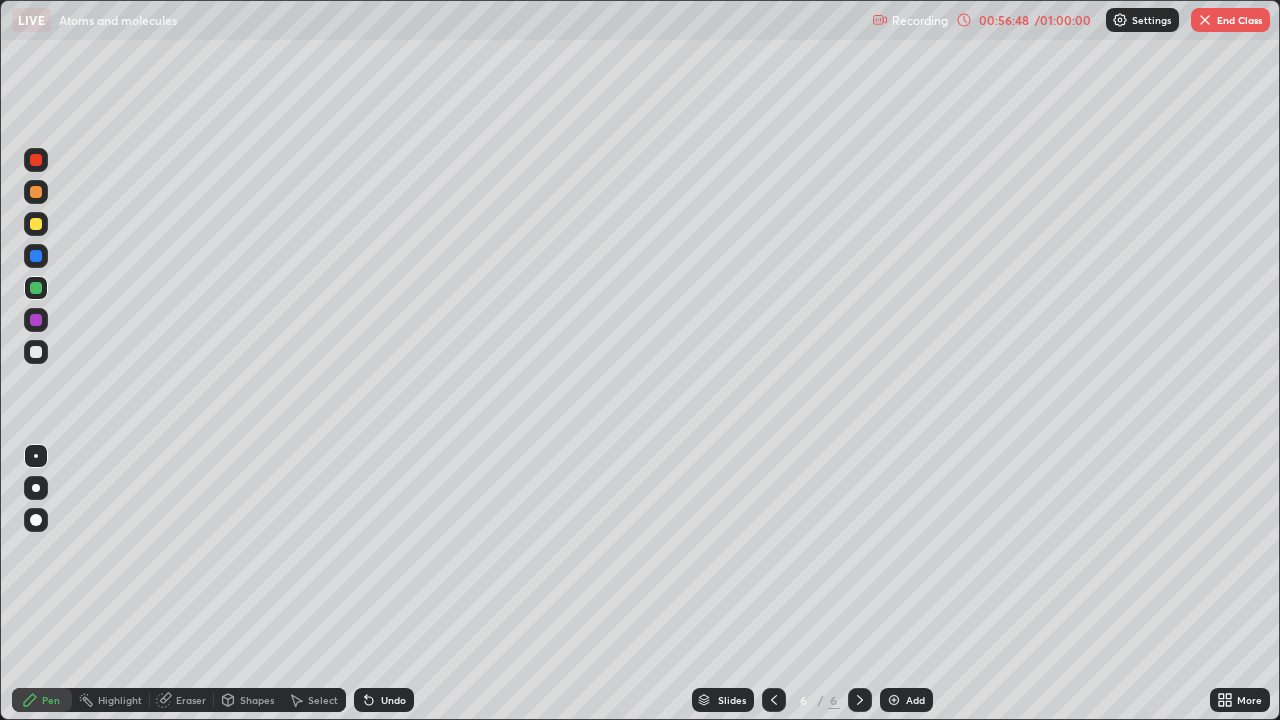 click on "Undo" at bounding box center [393, 700] 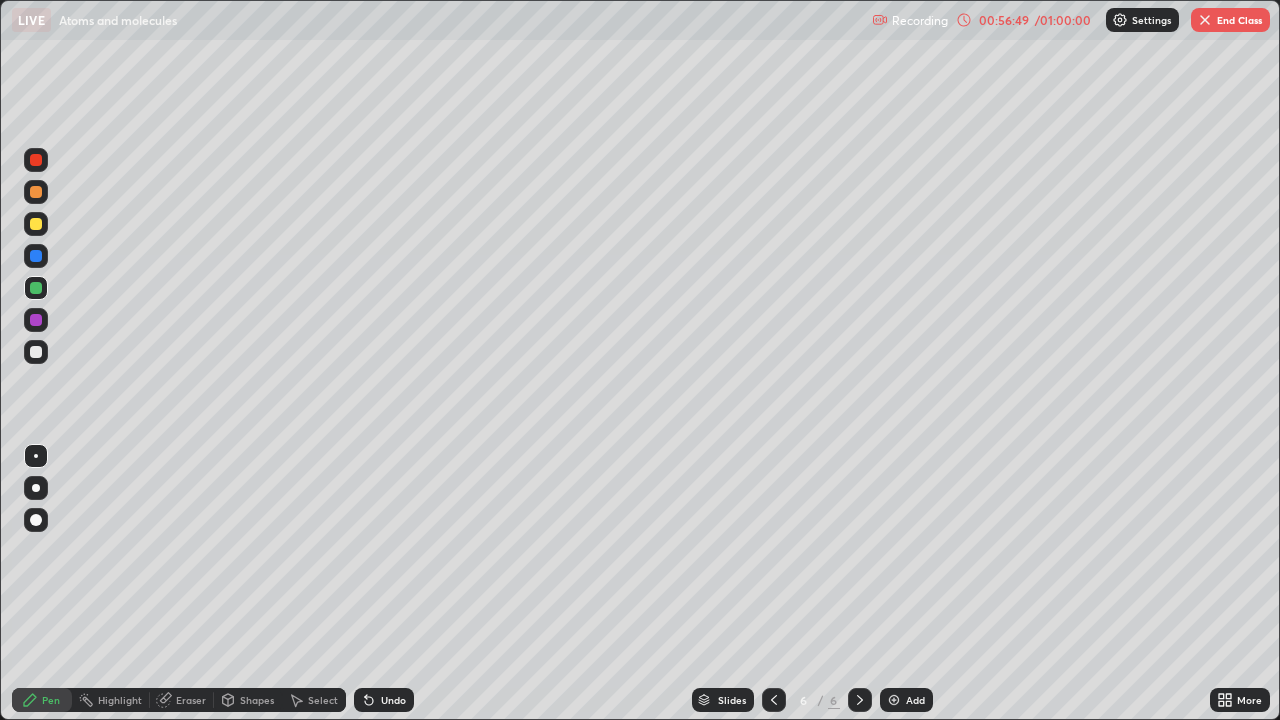 click on "Undo" at bounding box center (384, 700) 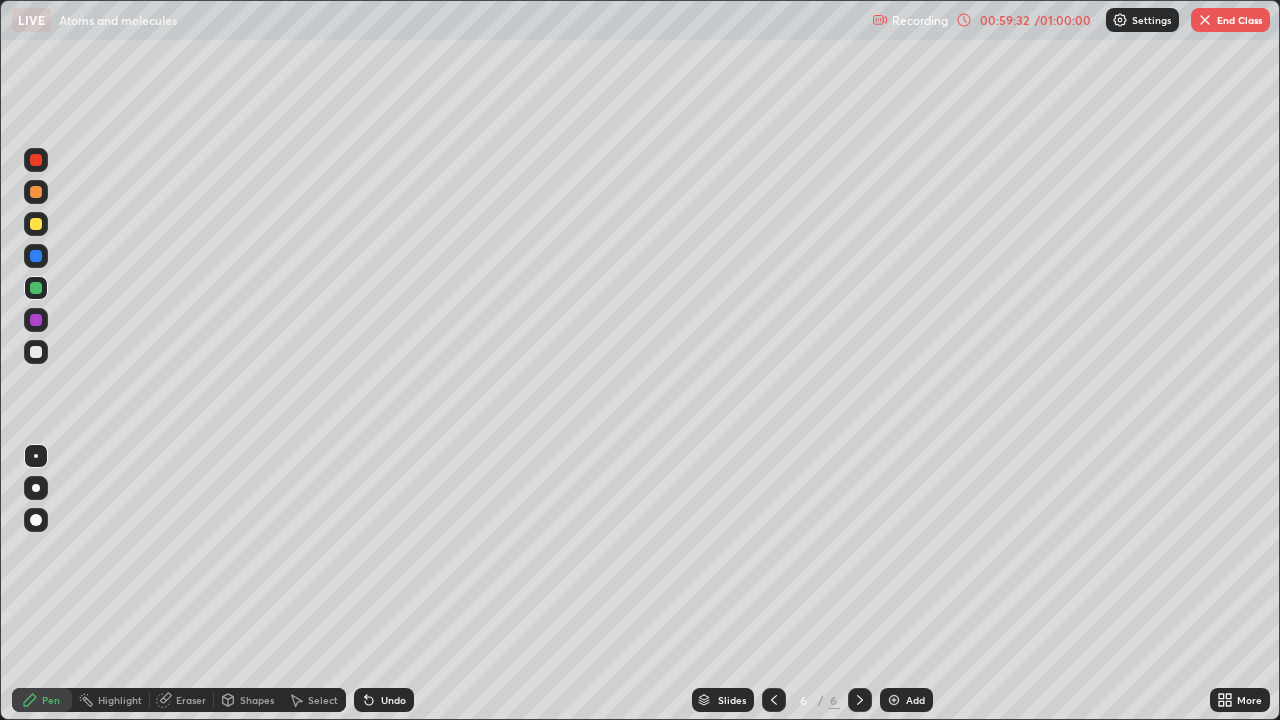 click at bounding box center (1205, 20) 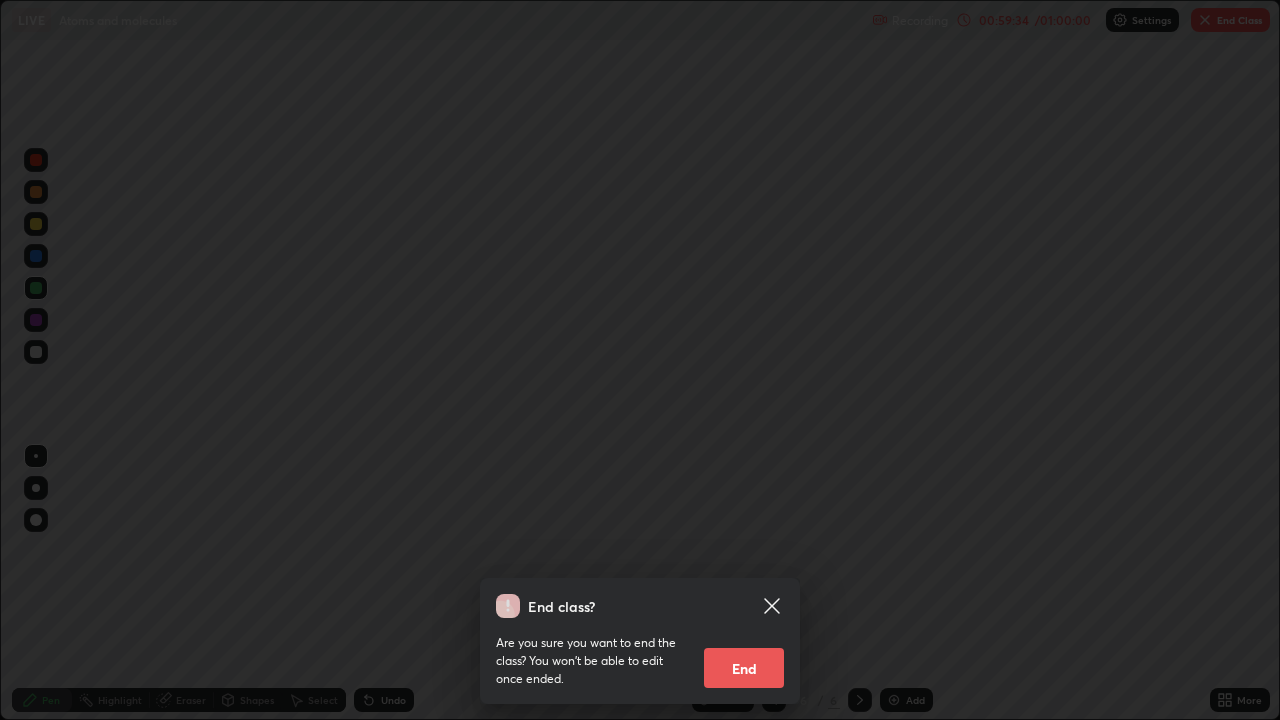 click on "End" at bounding box center [744, 668] 